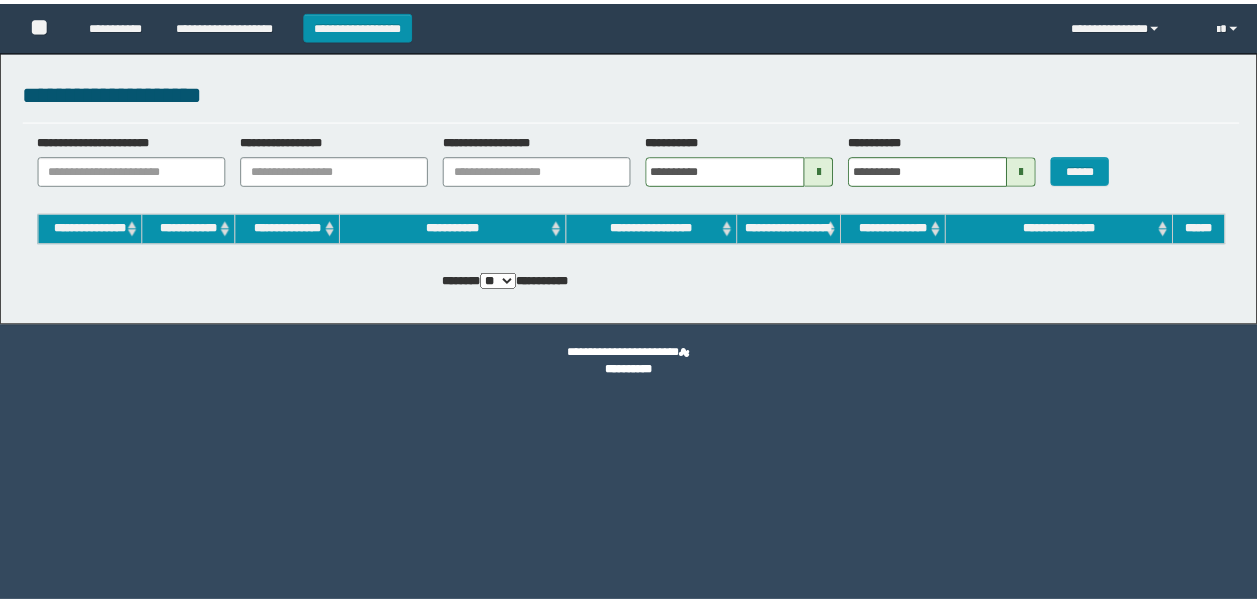 scroll, scrollTop: 0, scrollLeft: 0, axis: both 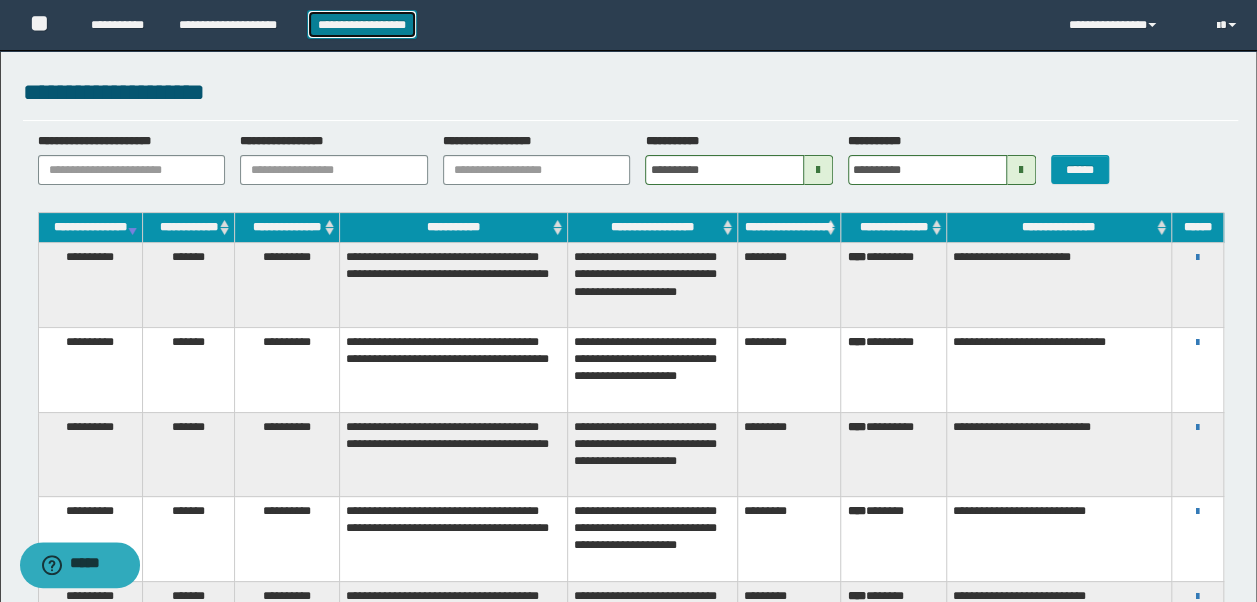 click on "**********" at bounding box center [362, 24] 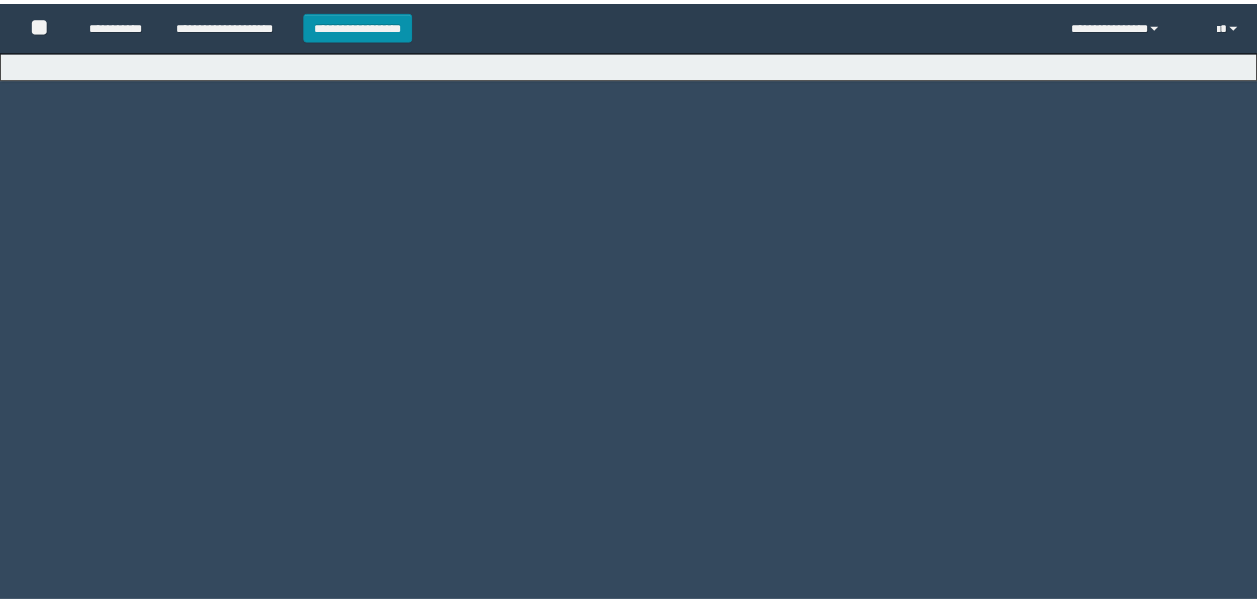 scroll, scrollTop: 0, scrollLeft: 0, axis: both 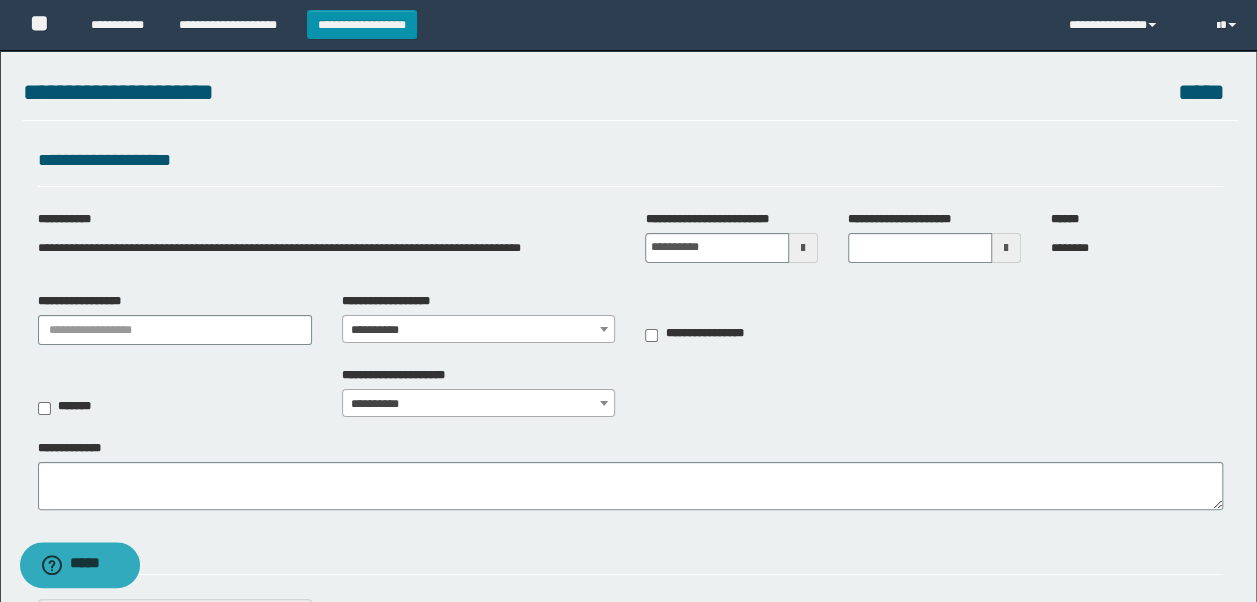 click at bounding box center [803, 248] 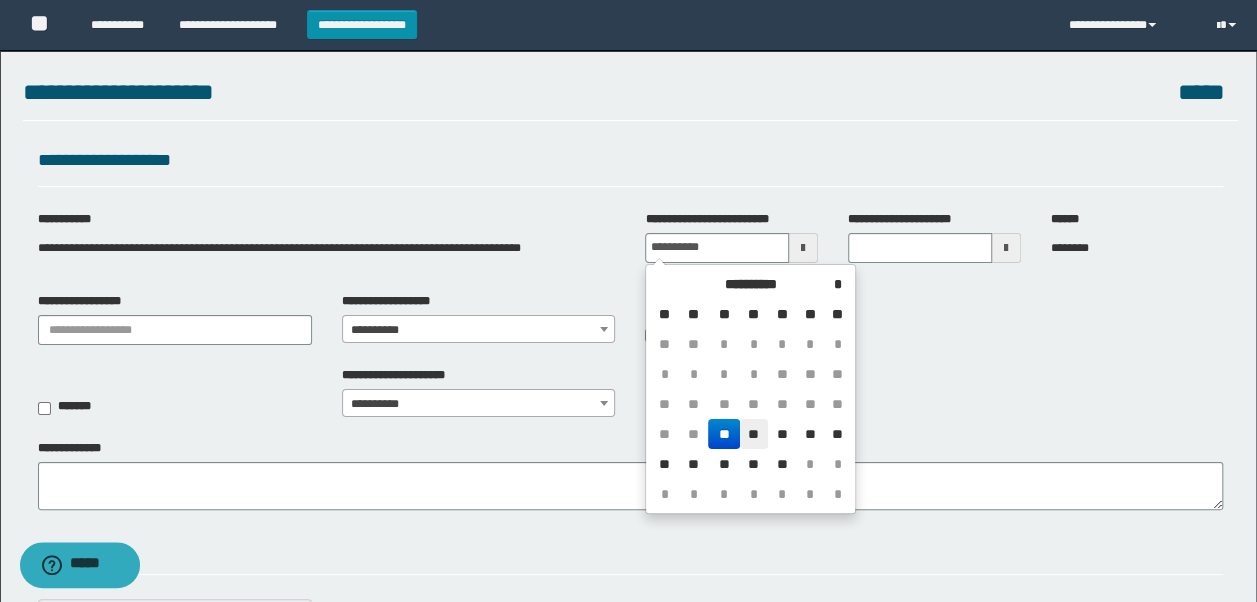 click on "**" at bounding box center [754, 434] 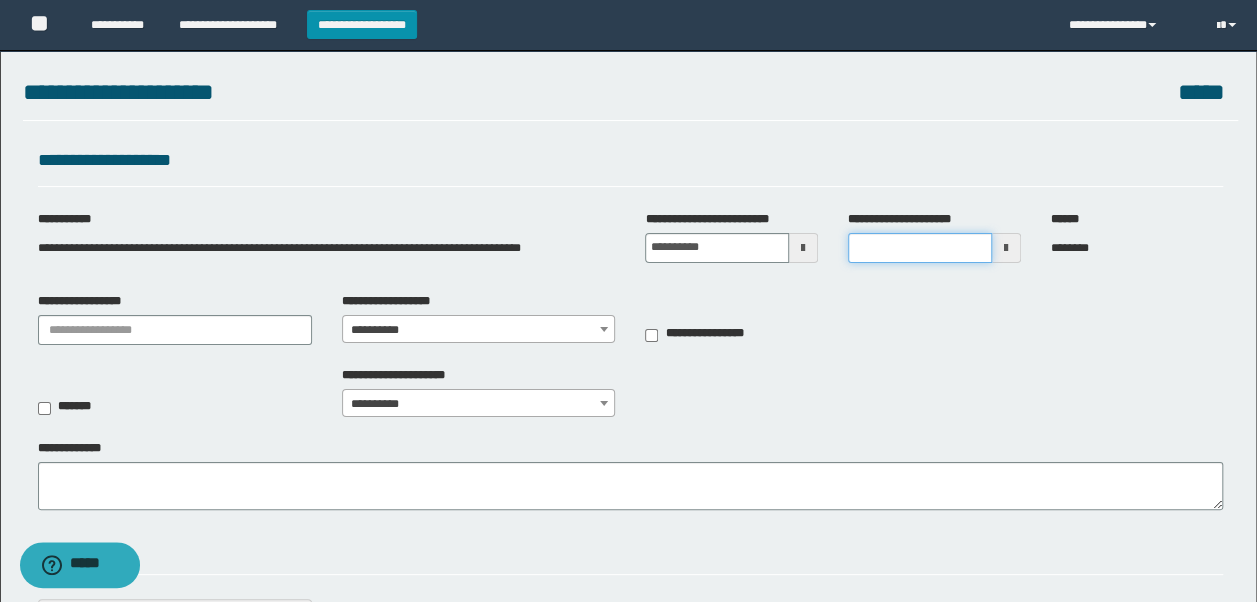 click on "**********" at bounding box center [920, 248] 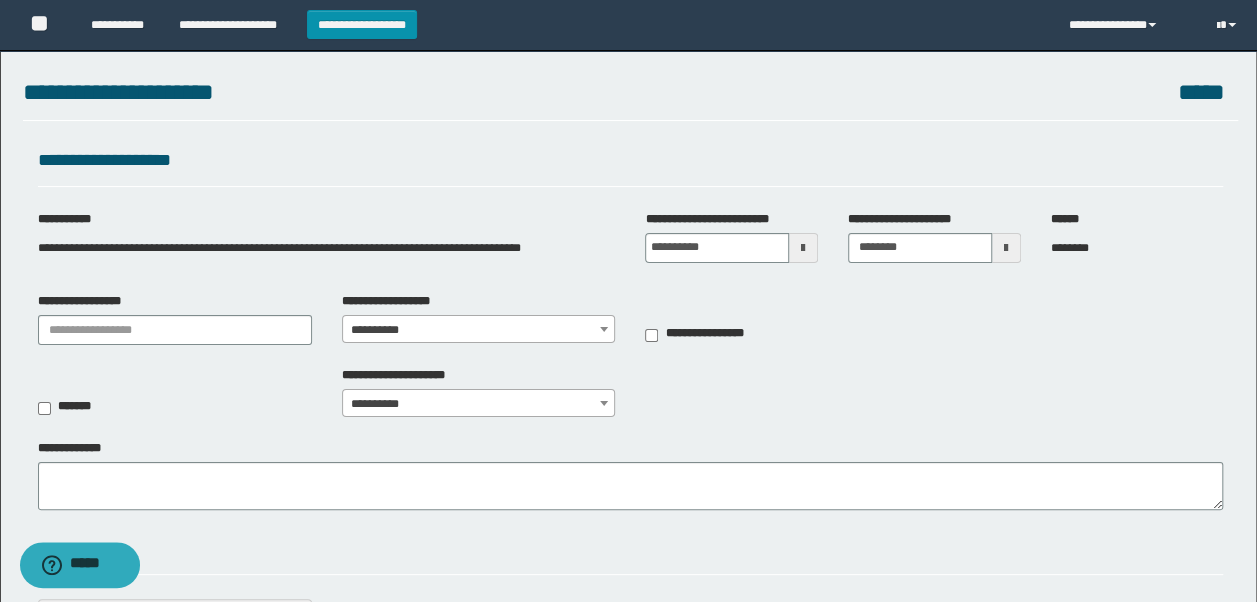 click on "**********" at bounding box center (631, 246) 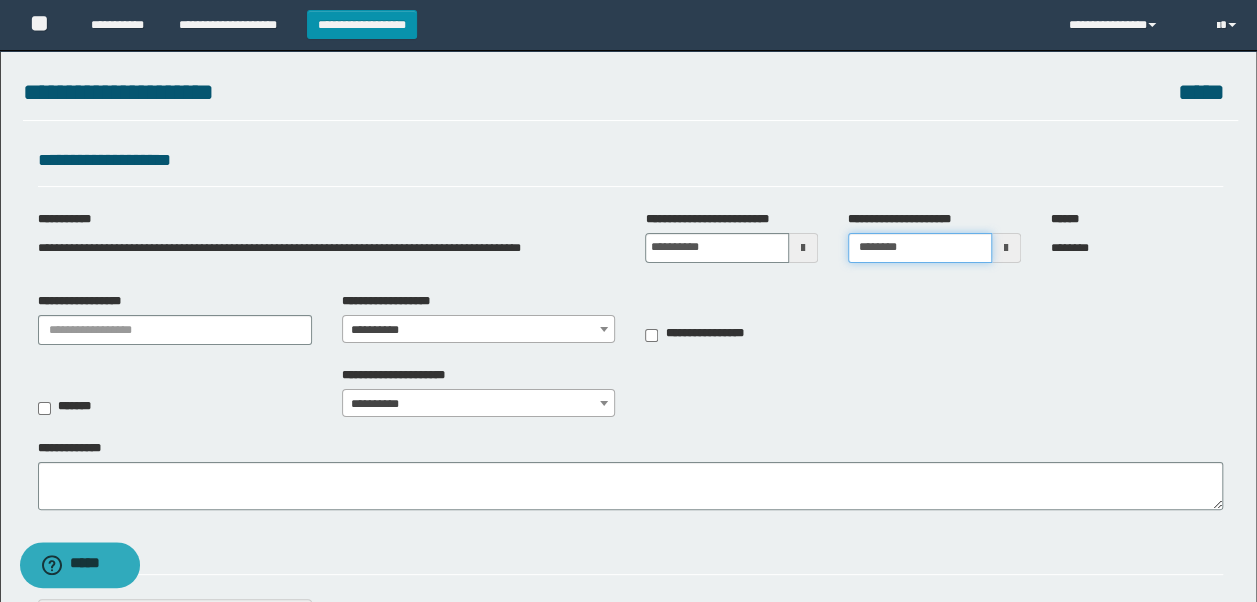 click on "********" at bounding box center (920, 248) 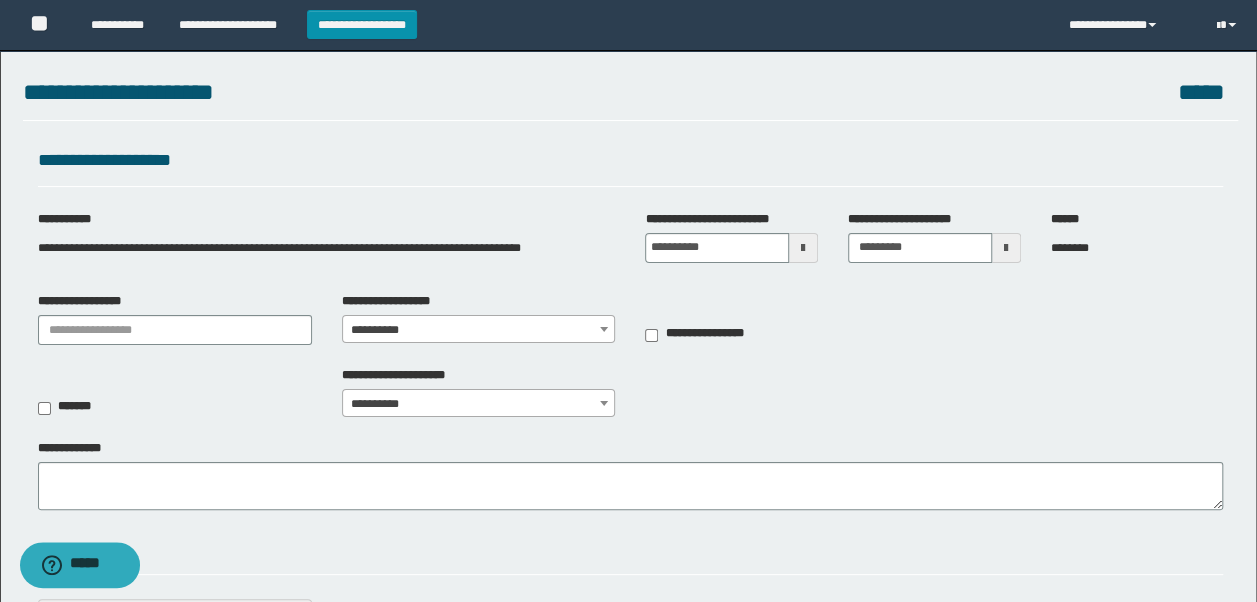 type on "********" 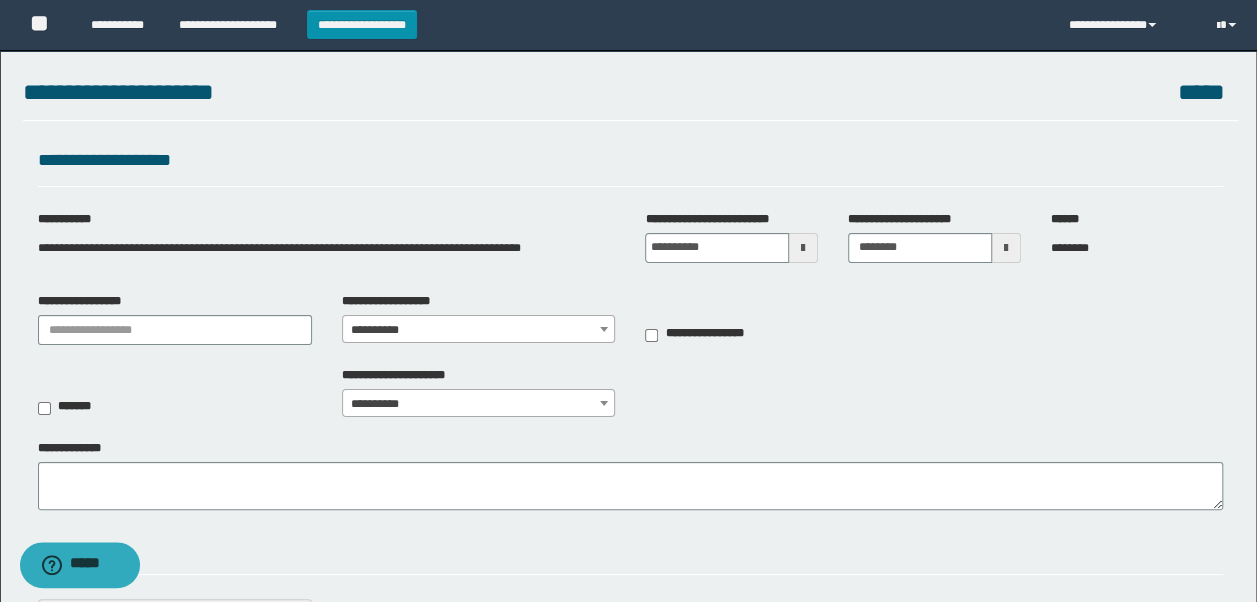 click on "**********" at bounding box center (631, 398) 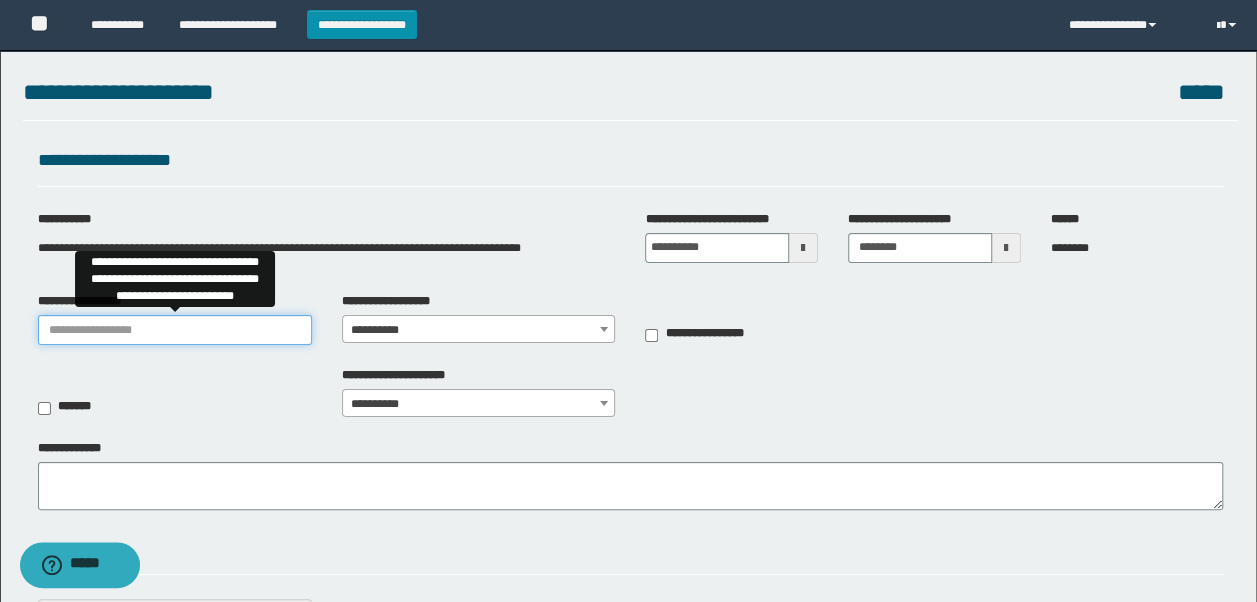 click on "**********" at bounding box center (175, 330) 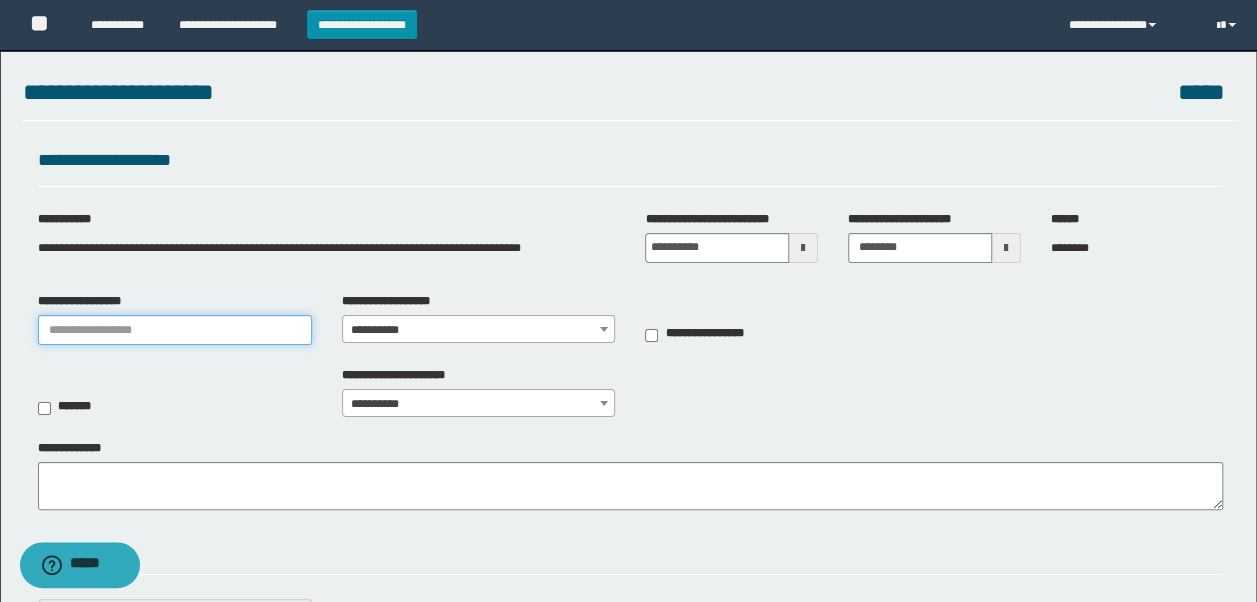 type on "**********" 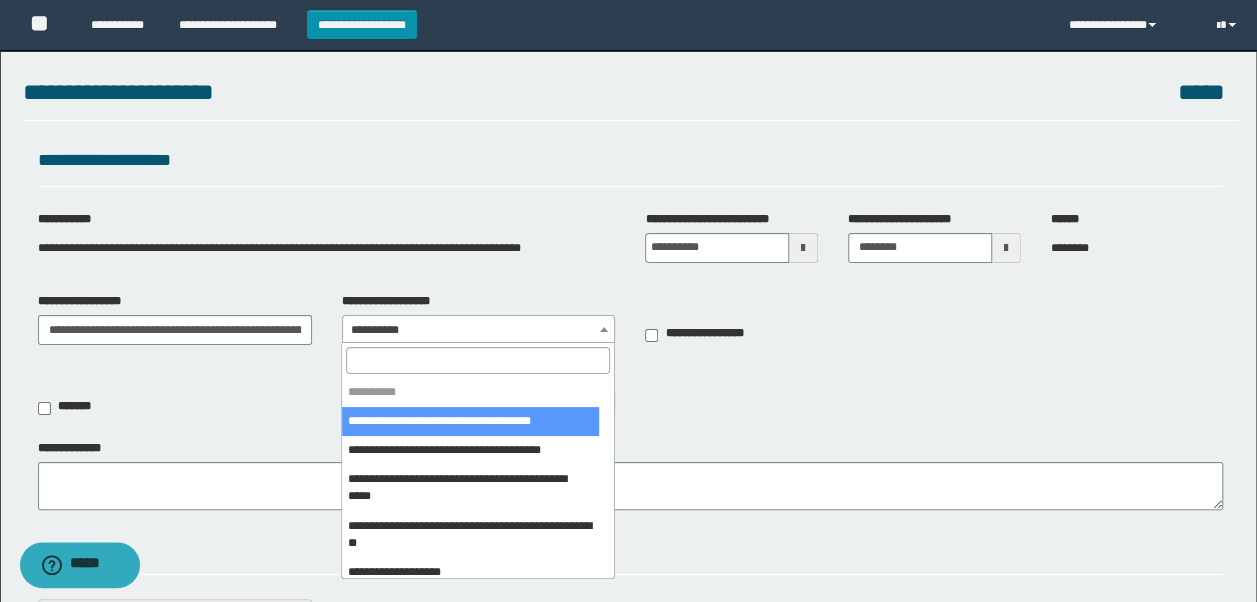 click on "**********" at bounding box center (479, 330) 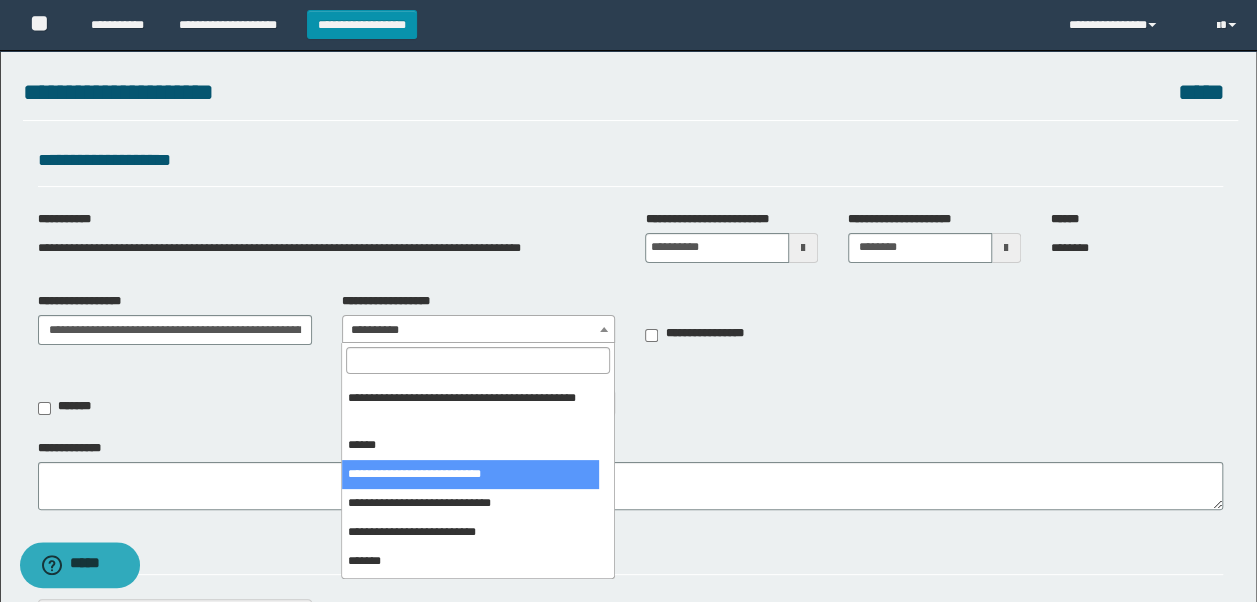 scroll, scrollTop: 300, scrollLeft: 0, axis: vertical 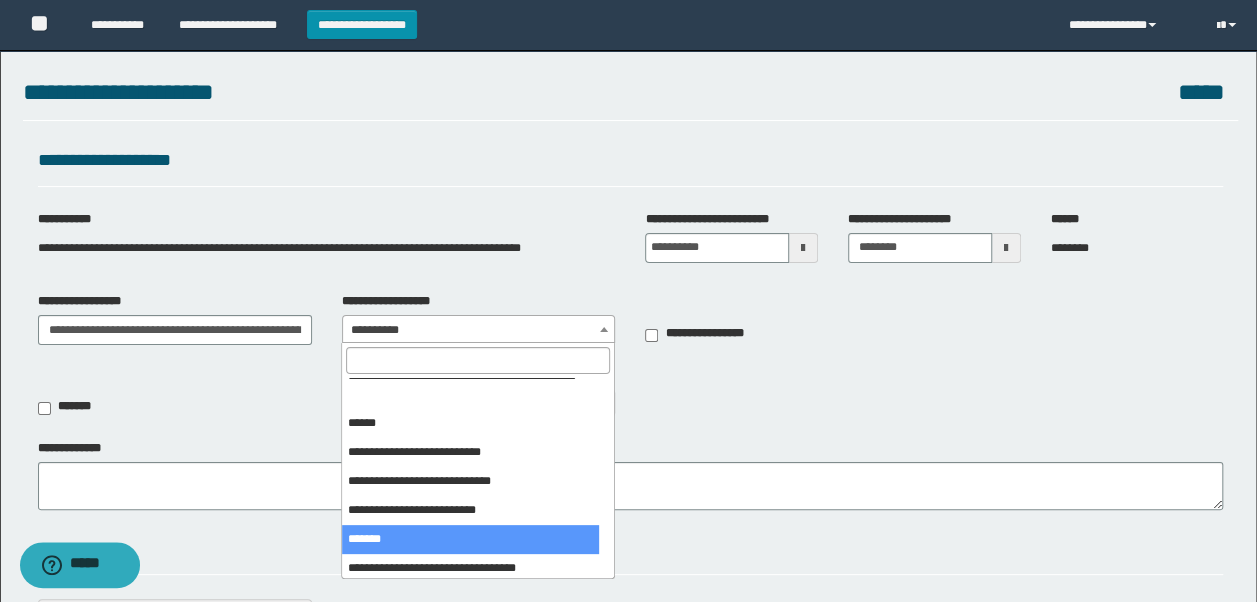 select on "***" 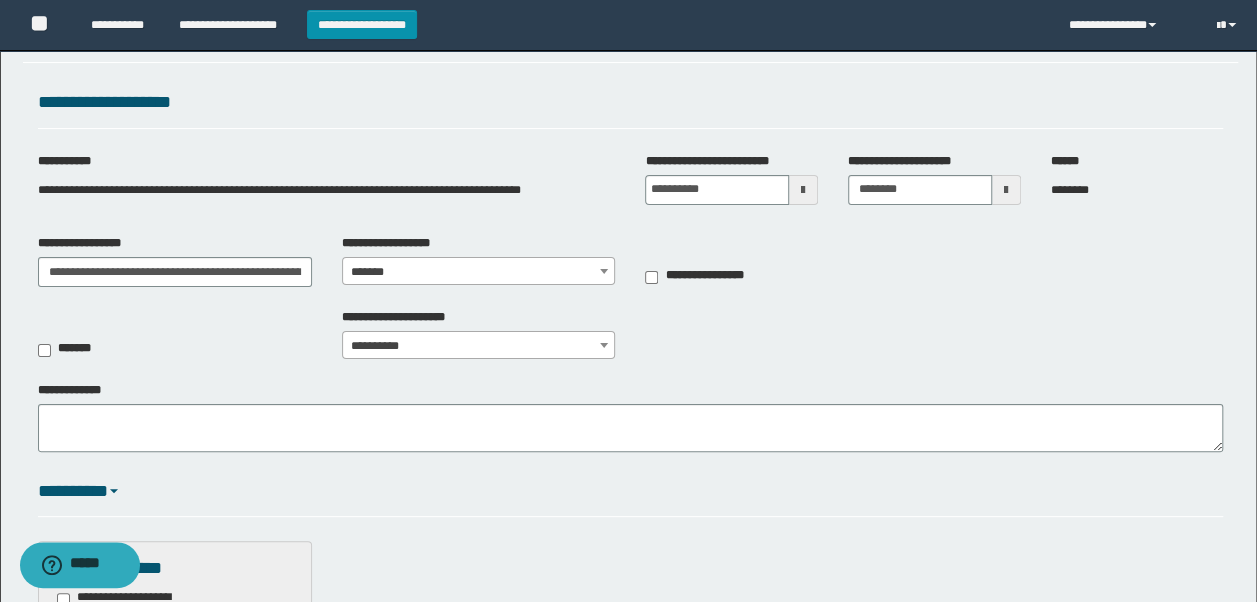 scroll, scrollTop: 100, scrollLeft: 0, axis: vertical 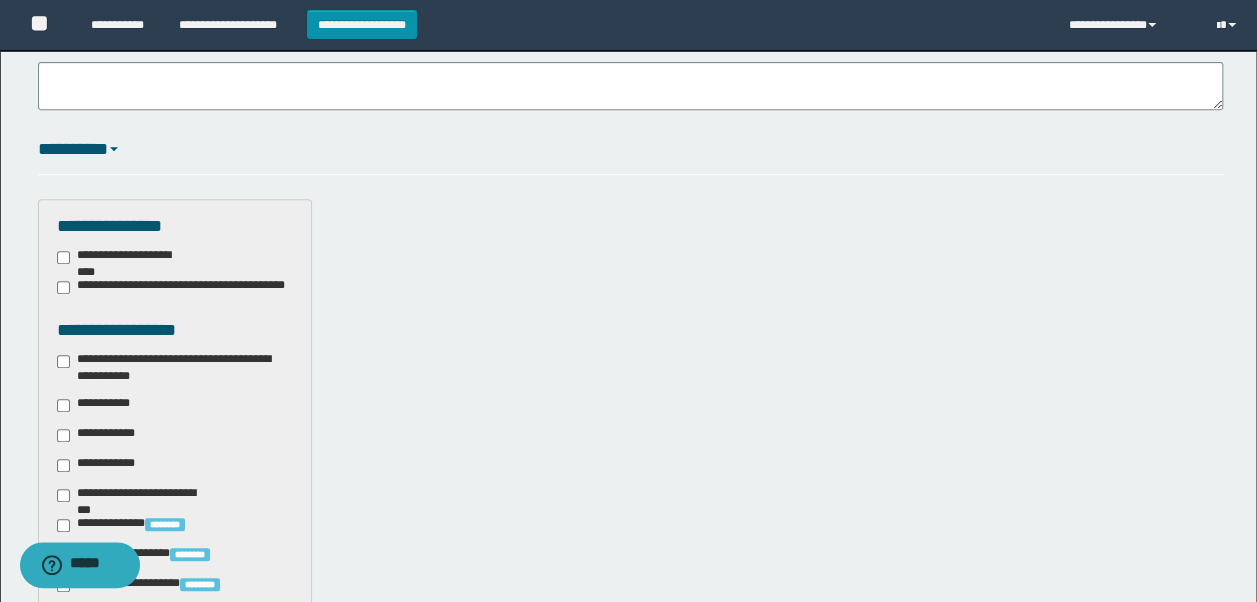 click on "**********" at bounding box center [175, 368] 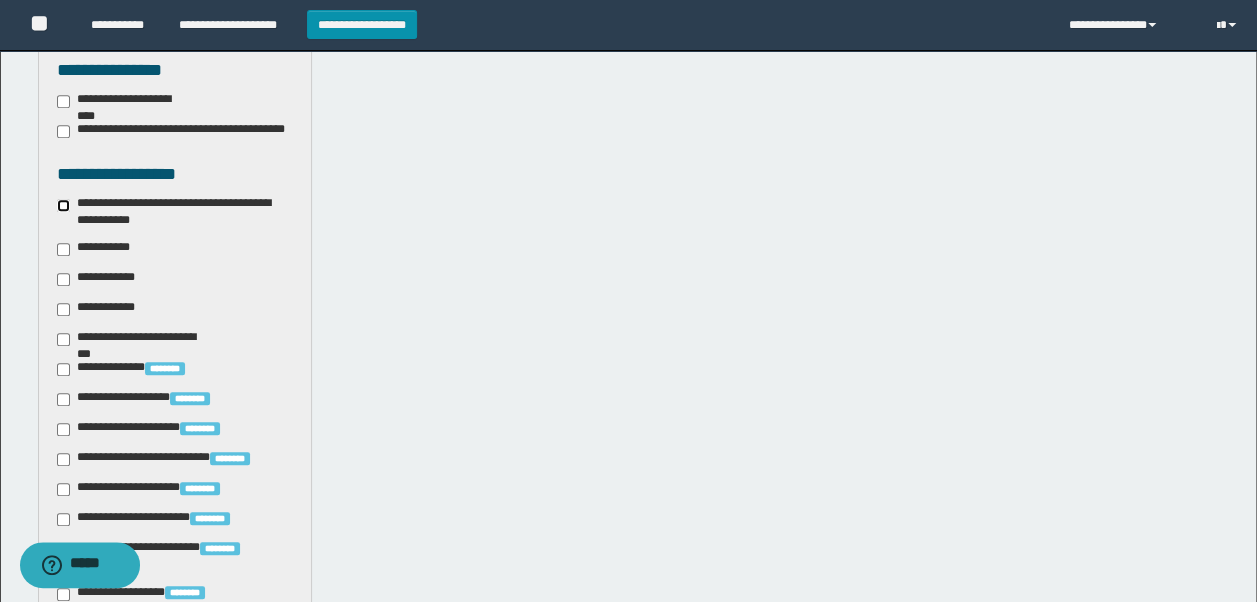 scroll, scrollTop: 600, scrollLeft: 0, axis: vertical 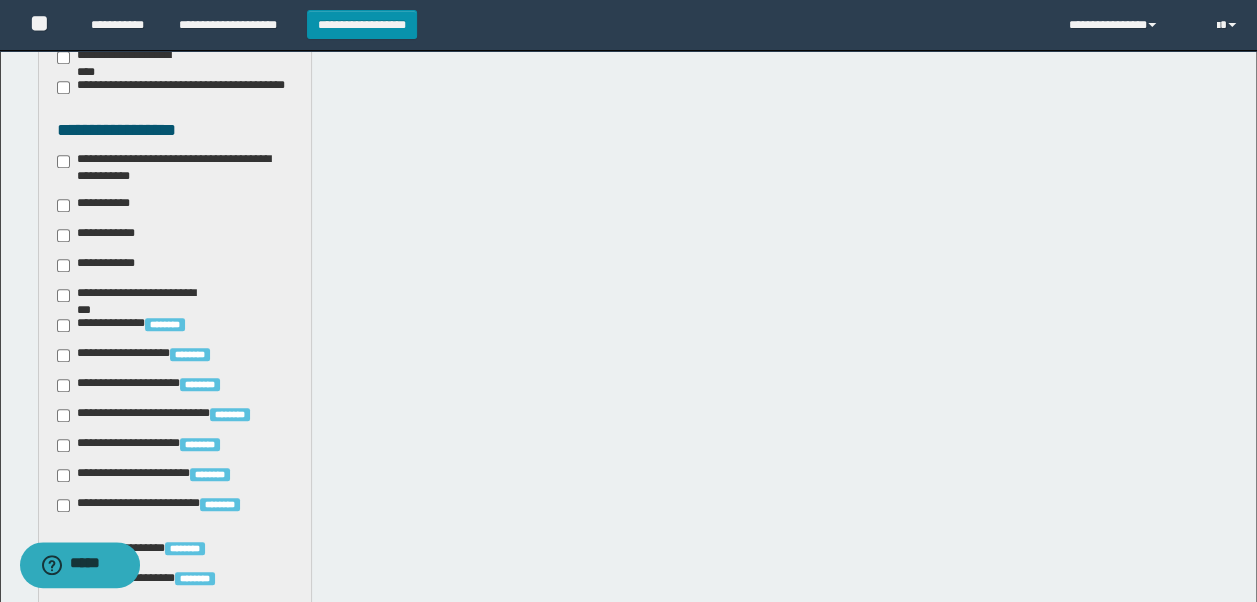 click on "**********" at bounding box center [175, 671] 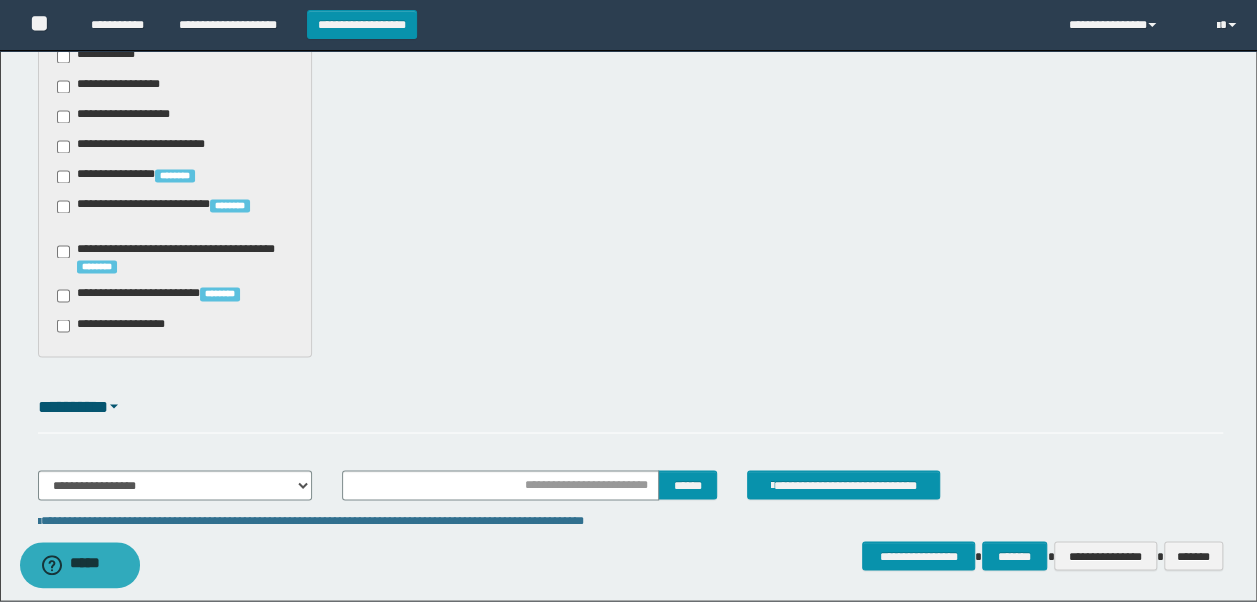 scroll, scrollTop: 1658, scrollLeft: 0, axis: vertical 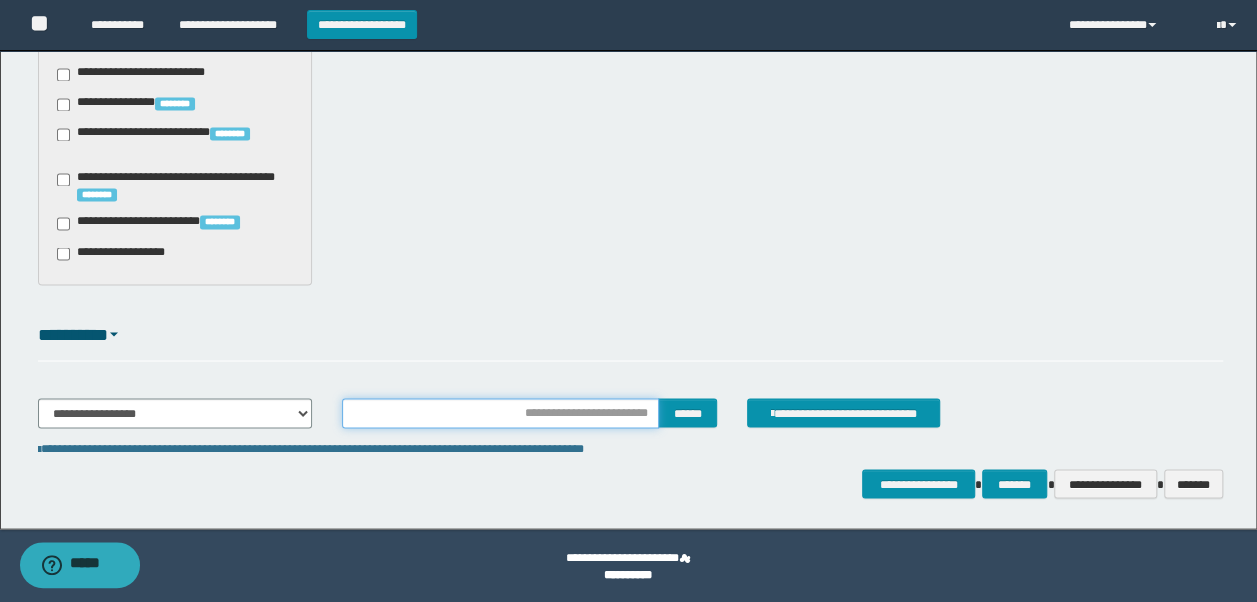 click at bounding box center [501, 413] 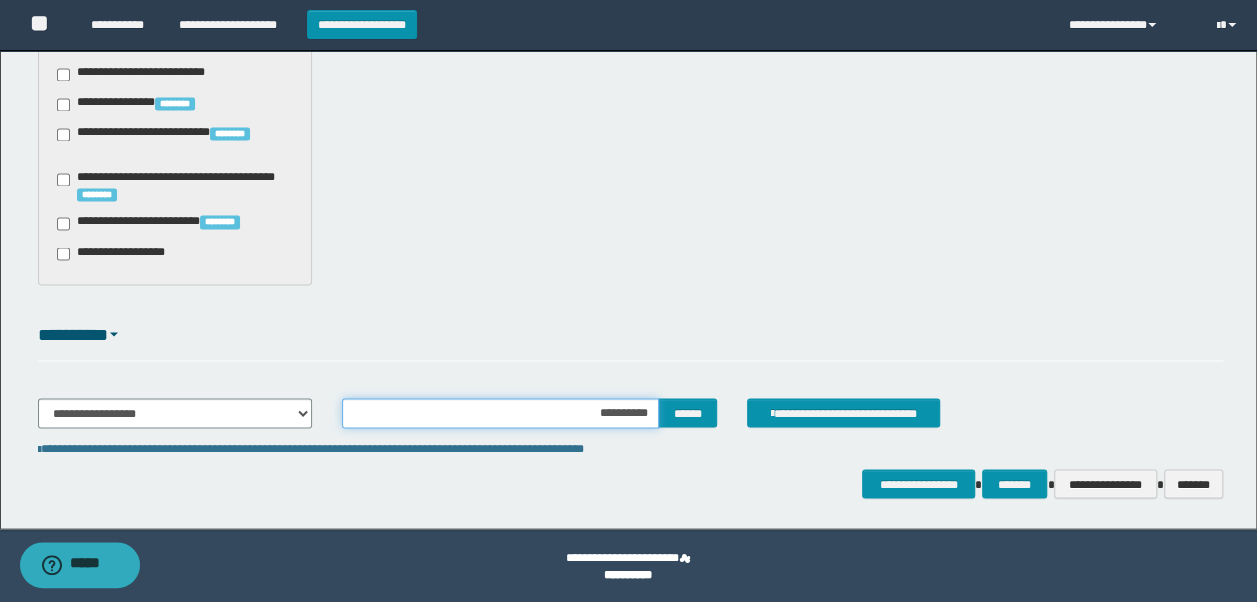 type 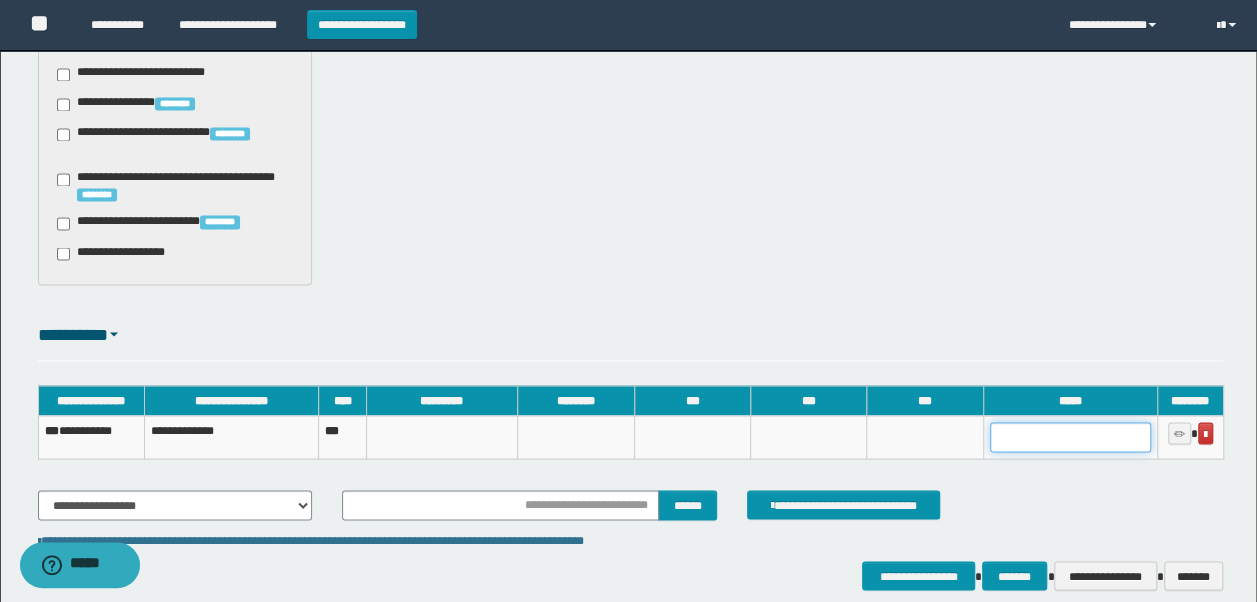 click at bounding box center [1070, 437] 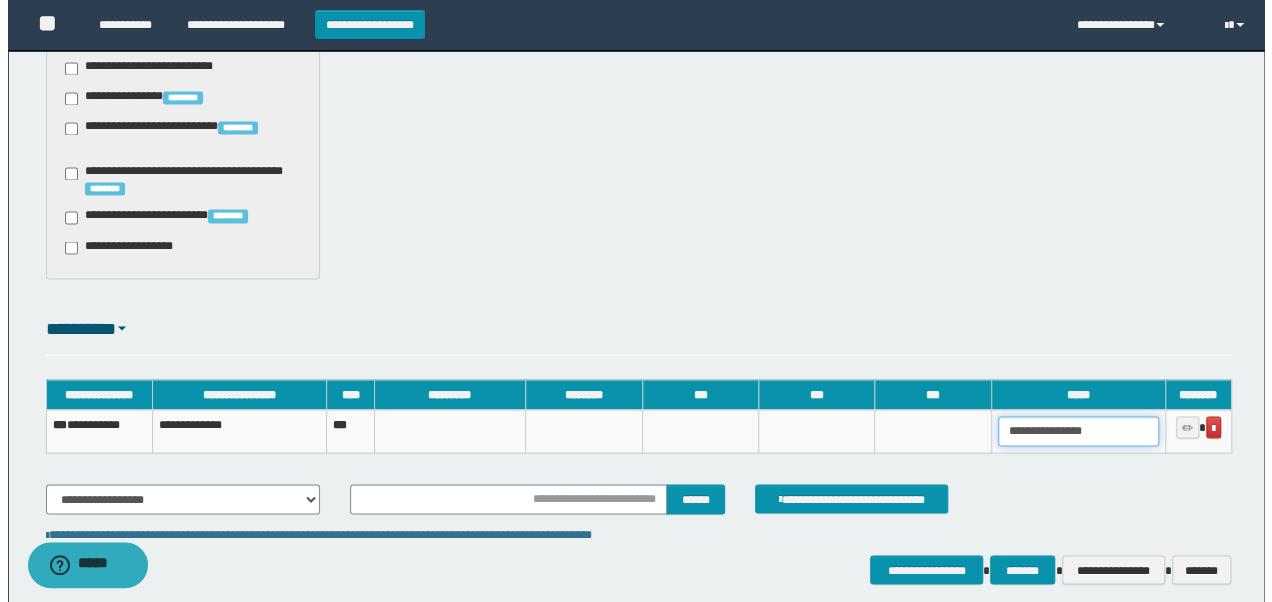 scroll, scrollTop: 1750, scrollLeft: 0, axis: vertical 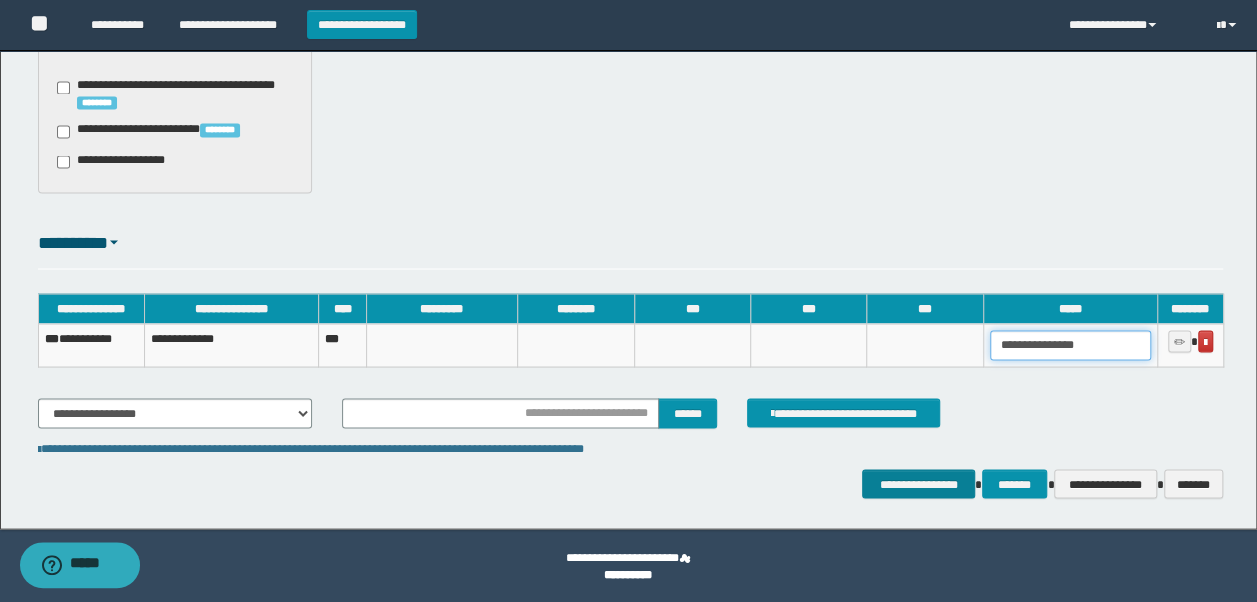 type on "**********" 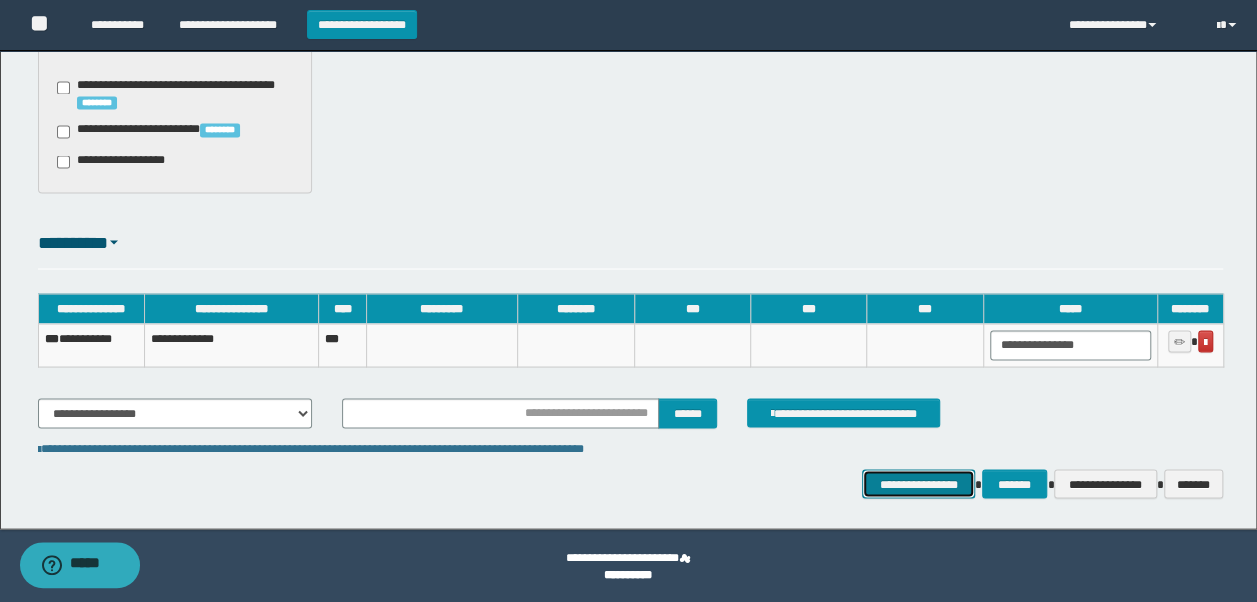 click on "**********" at bounding box center (918, 483) 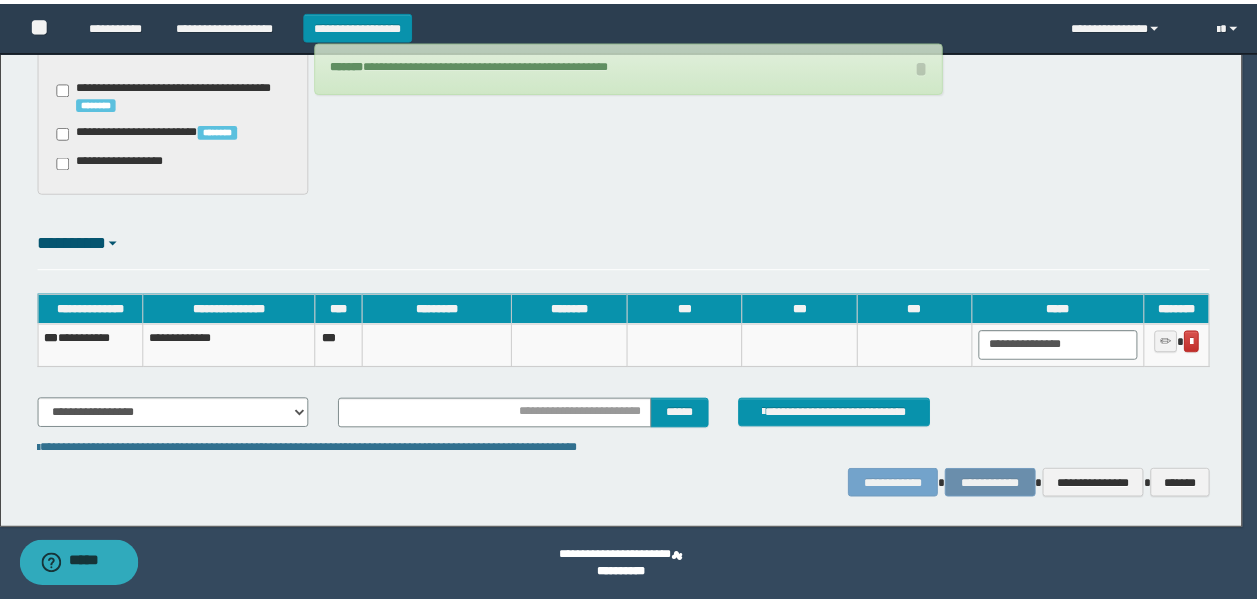 scroll, scrollTop: 1736, scrollLeft: 0, axis: vertical 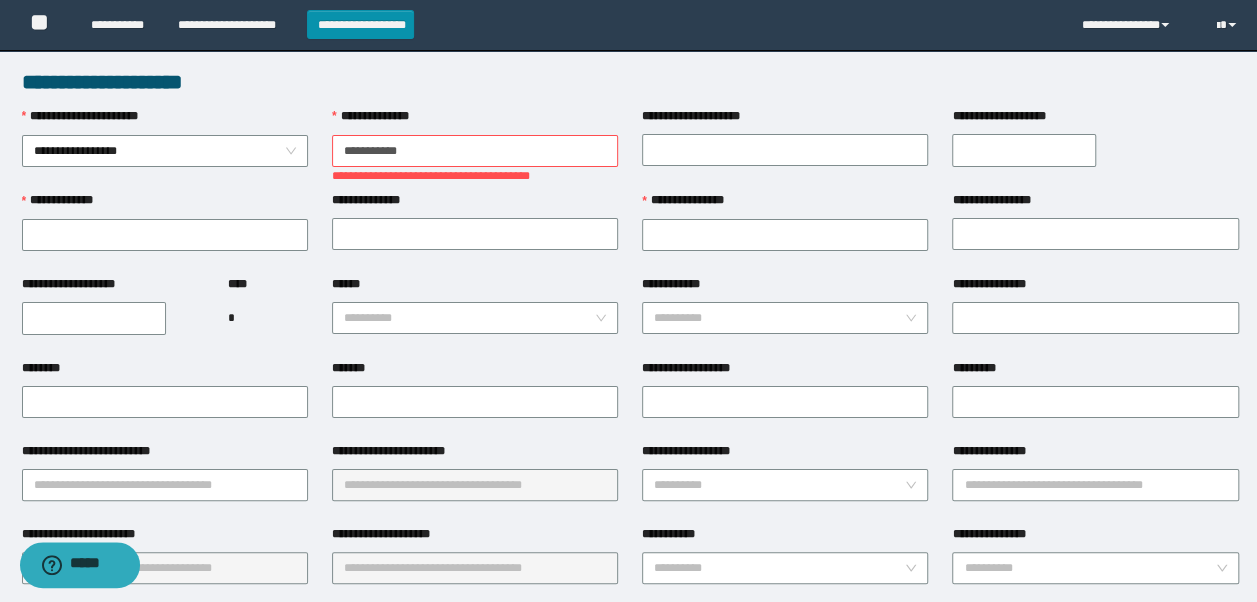 click on "**********" at bounding box center [475, 151] 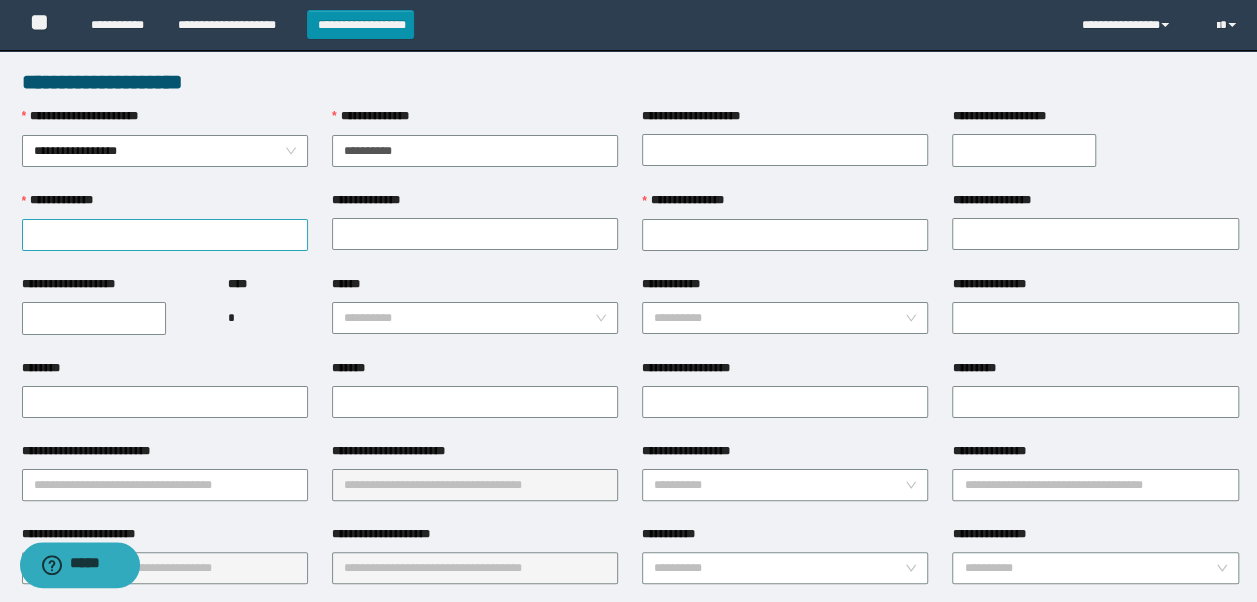 type on "**********" 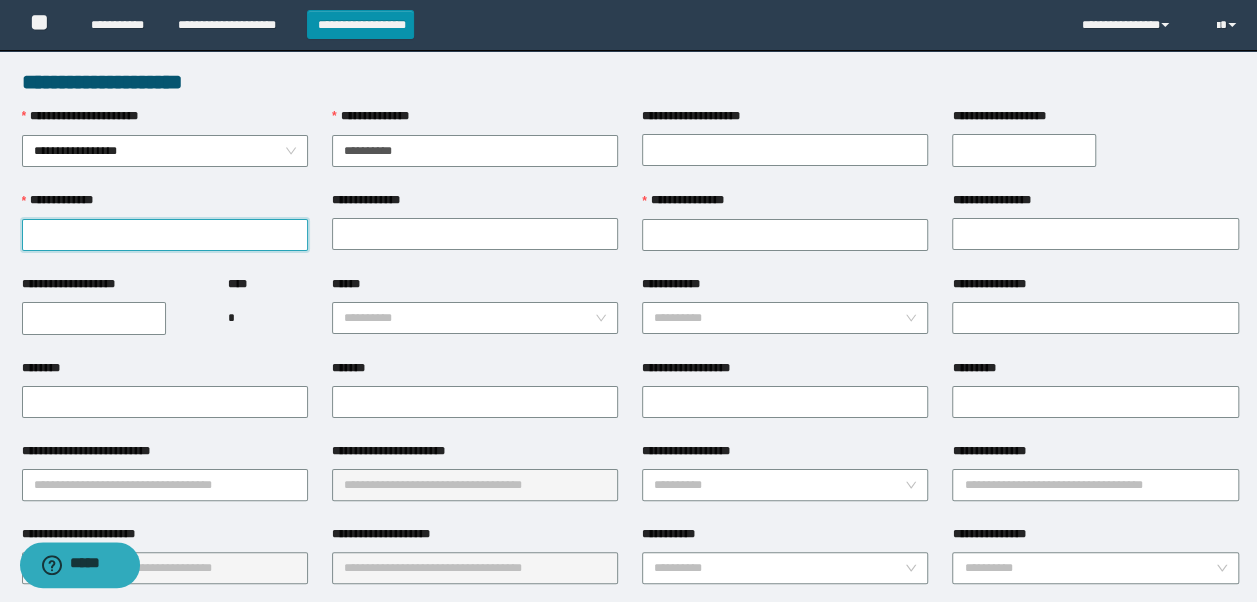 click on "**********" at bounding box center [165, 235] 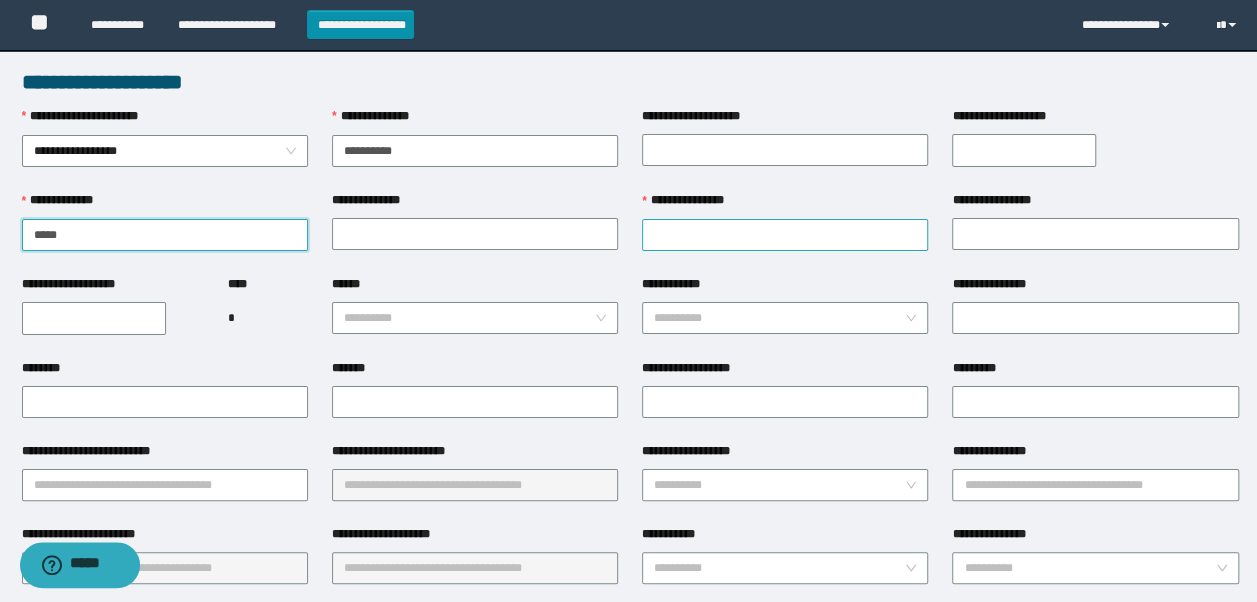 type on "*****" 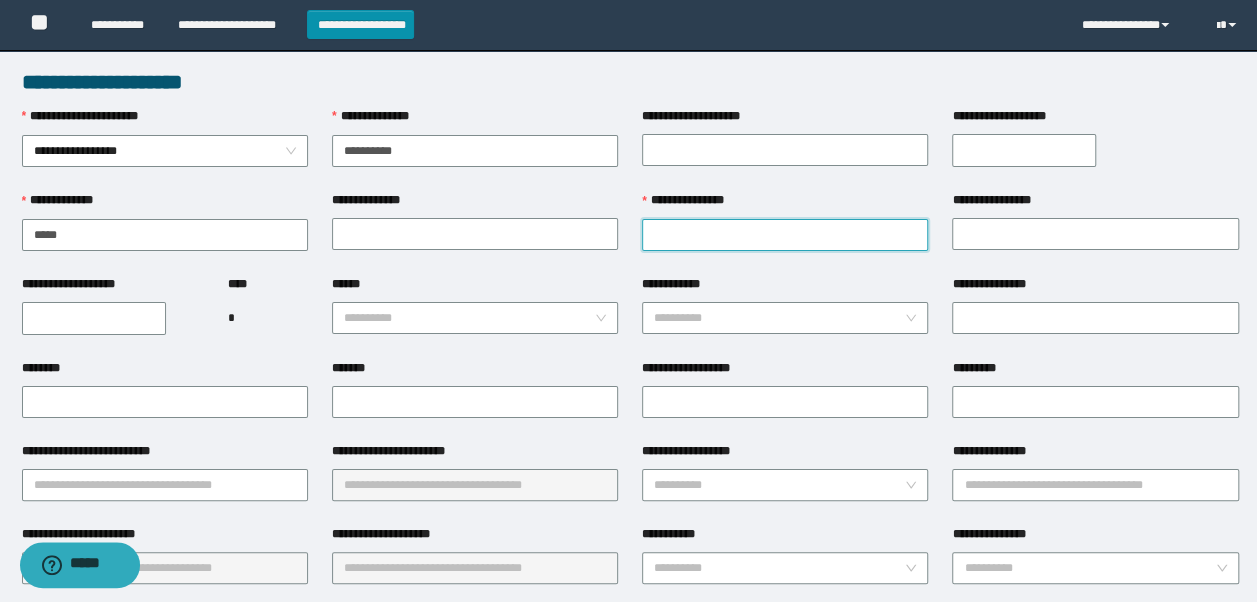 click on "**********" at bounding box center (785, 235) 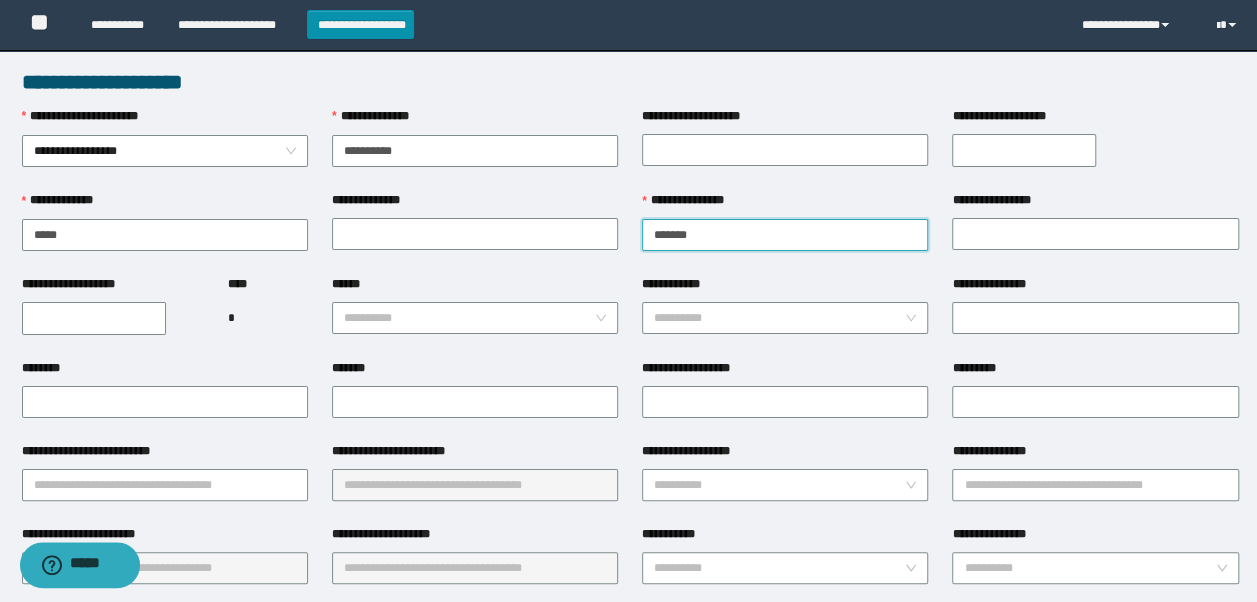 type on "*******" 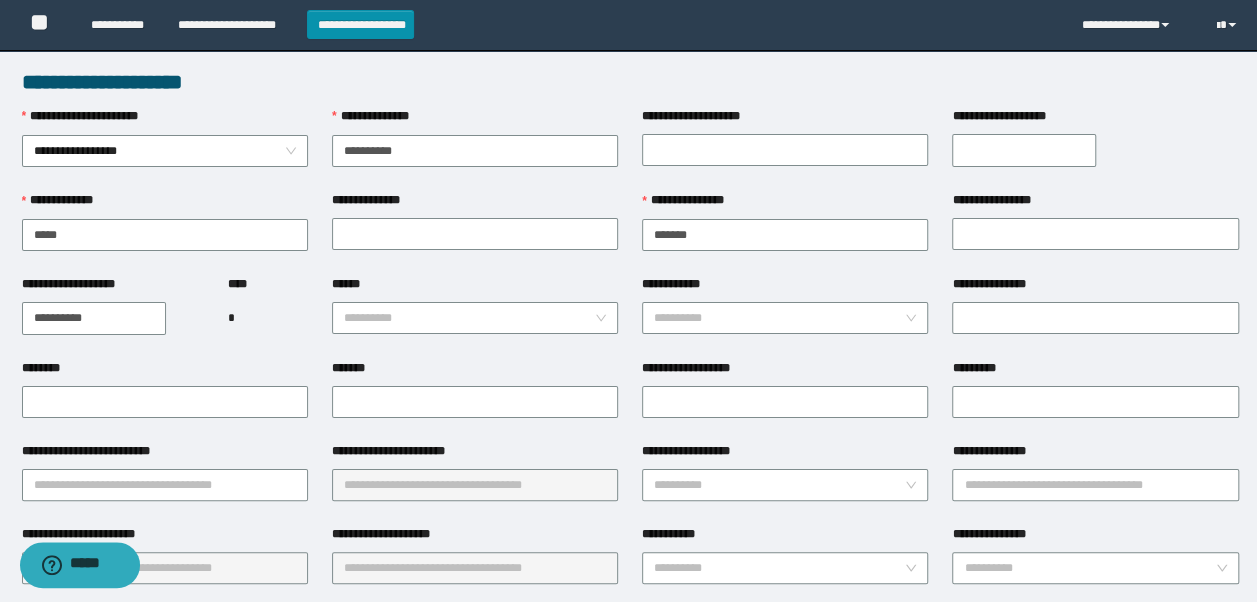 click on "**********" at bounding box center (94, 318) 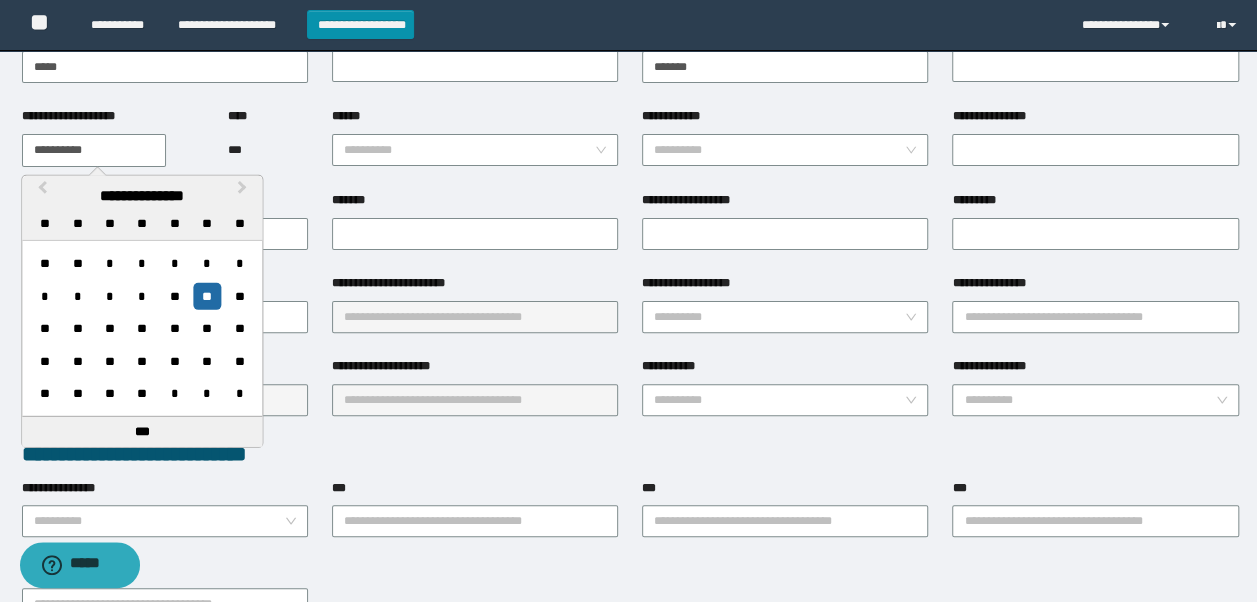 scroll, scrollTop: 200, scrollLeft: 0, axis: vertical 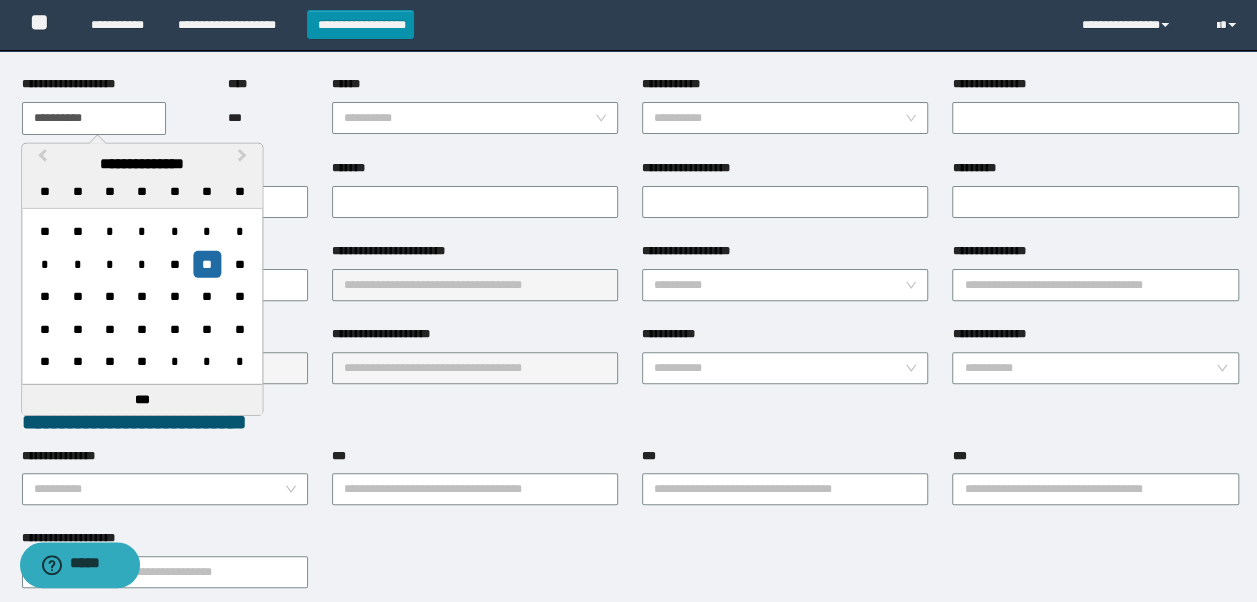 type on "**********" 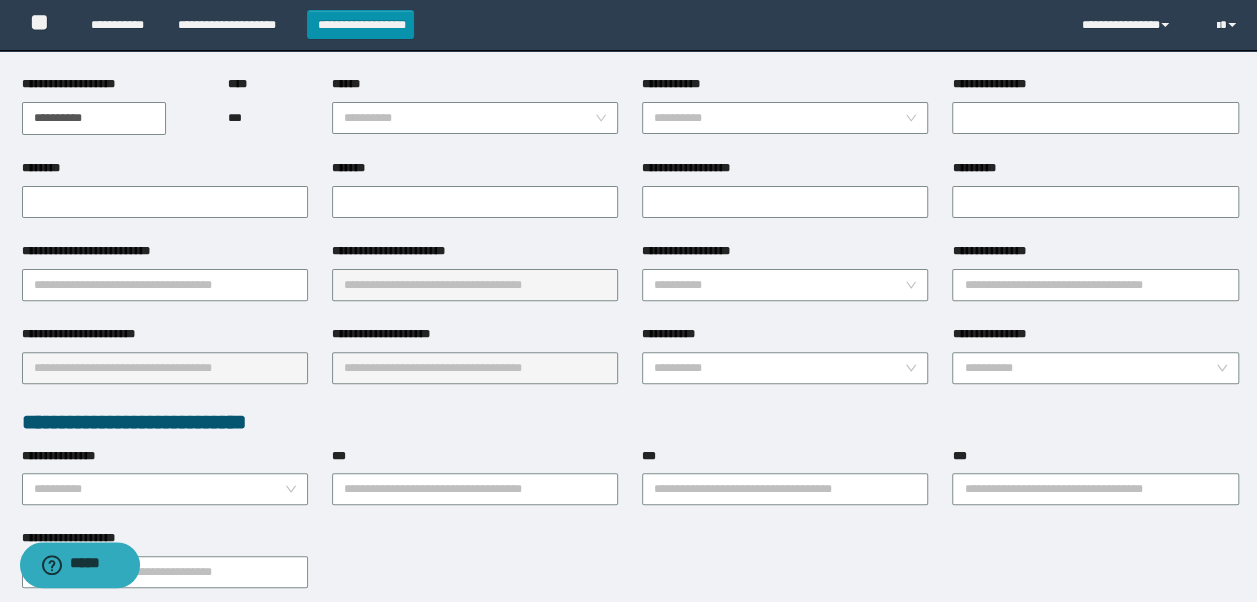 click on "**********" at bounding box center (475, 366) 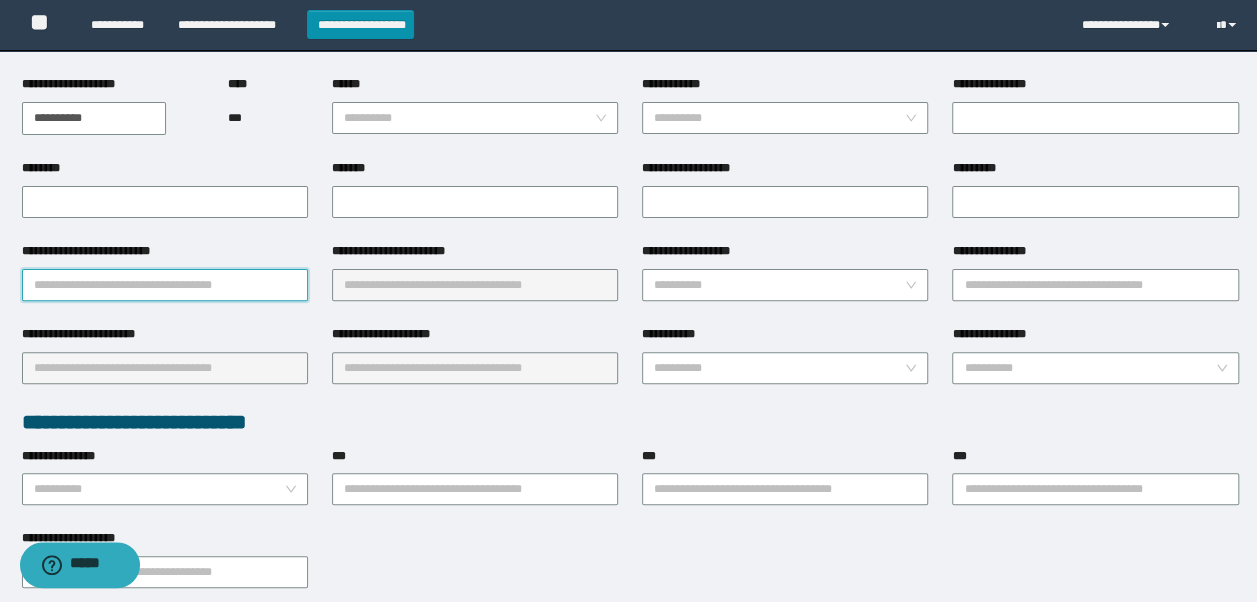 click on "**********" at bounding box center (165, 285) 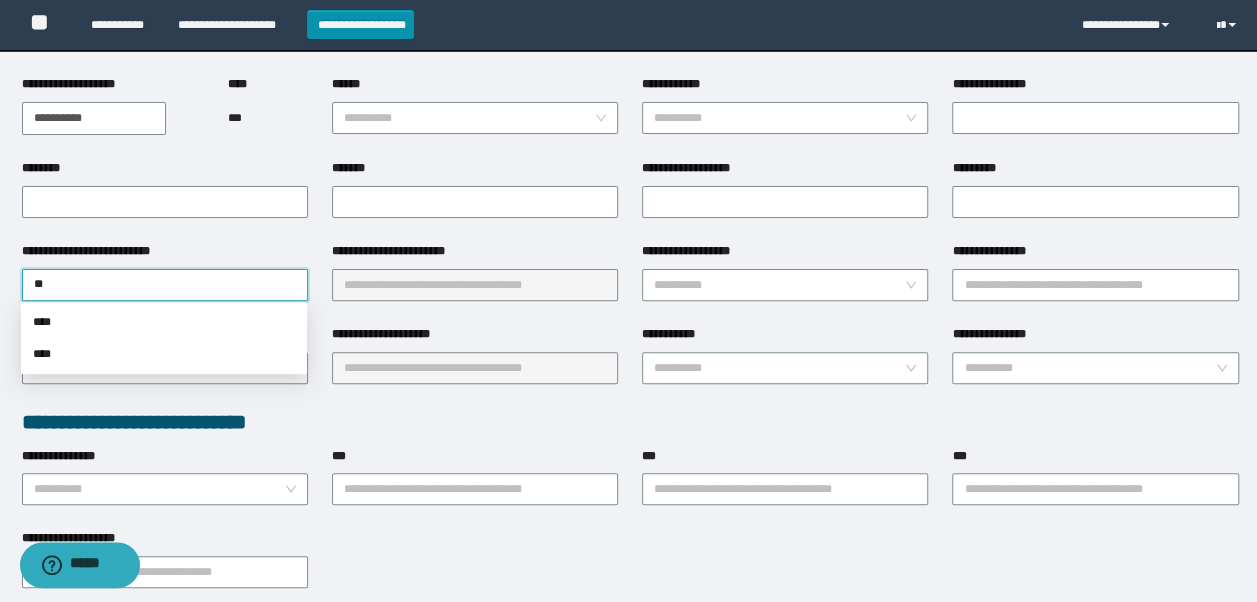 type on "*" 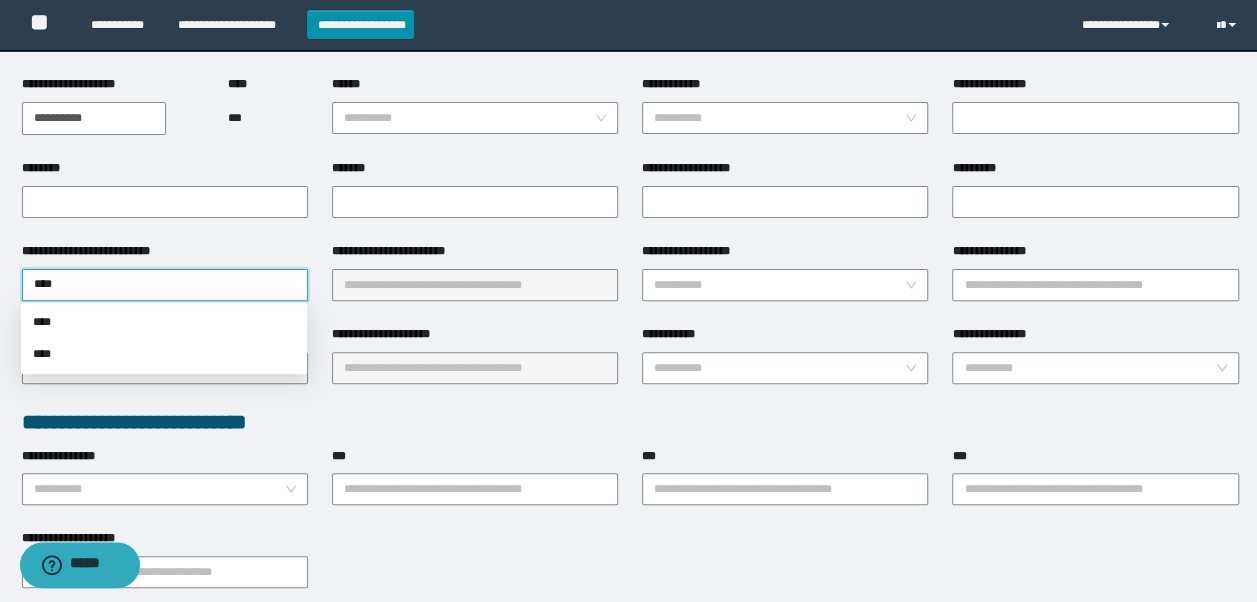 type on "*****" 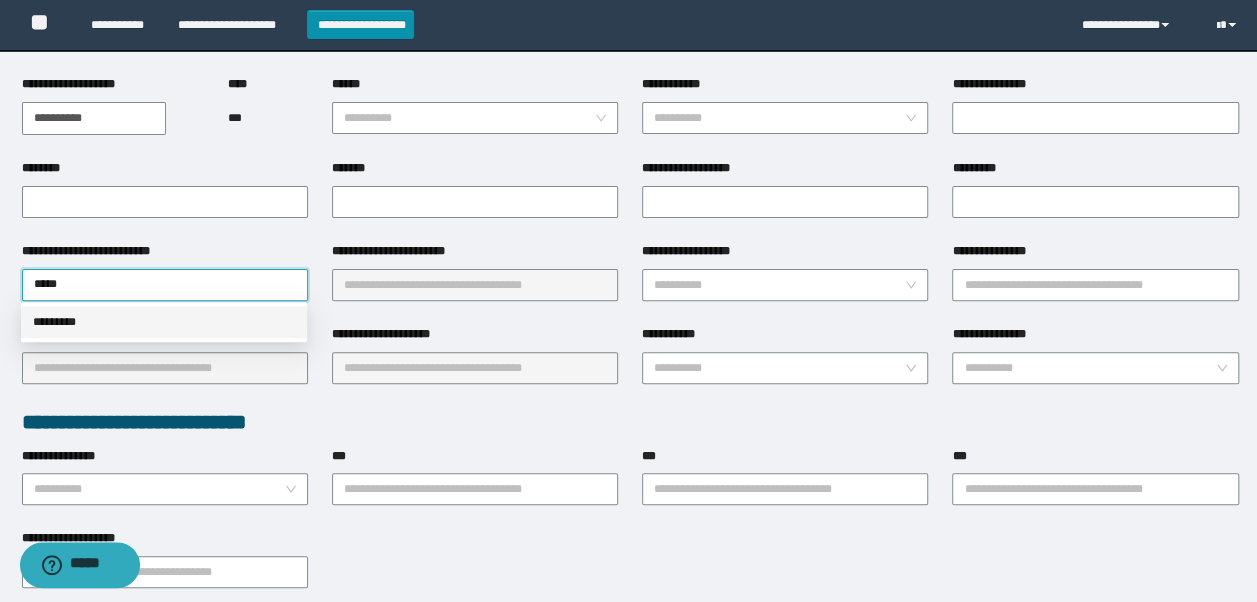 drag, startPoint x: 194, startPoint y: 328, endPoint x: 209, endPoint y: 323, distance: 15.811388 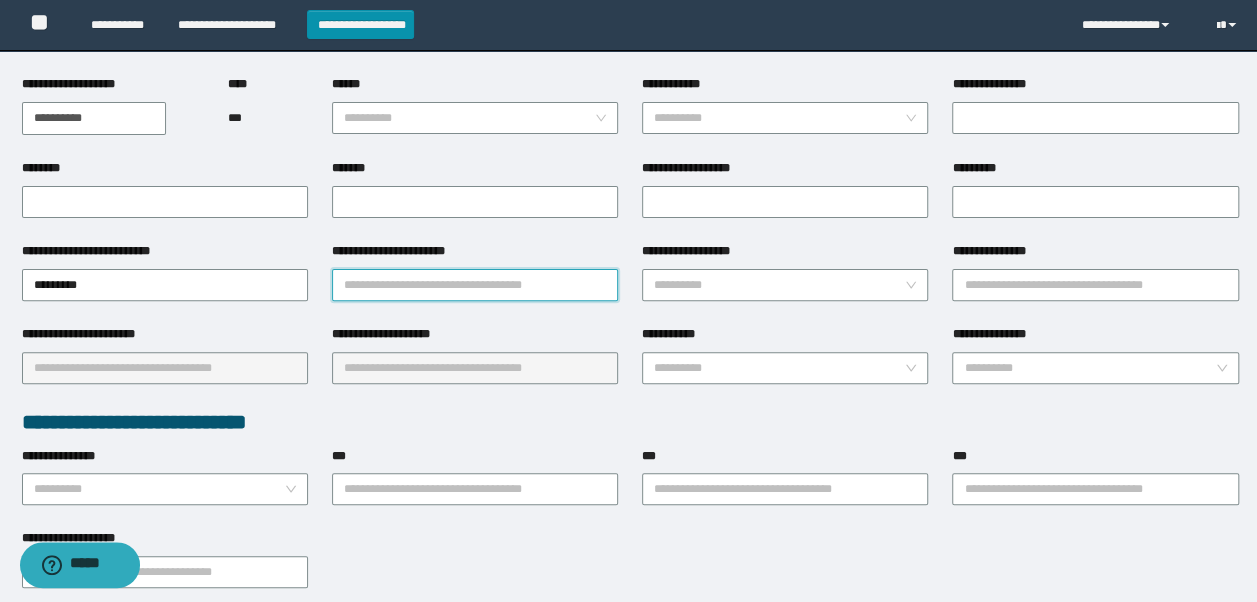 click on "**********" at bounding box center [475, 285] 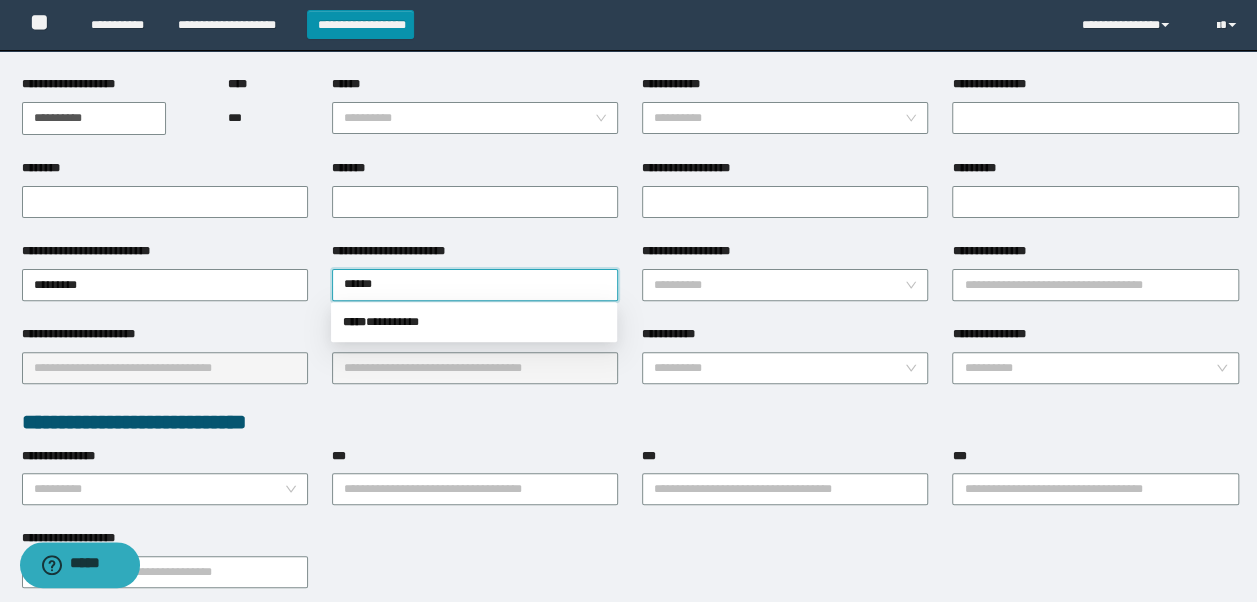 type on "*******" 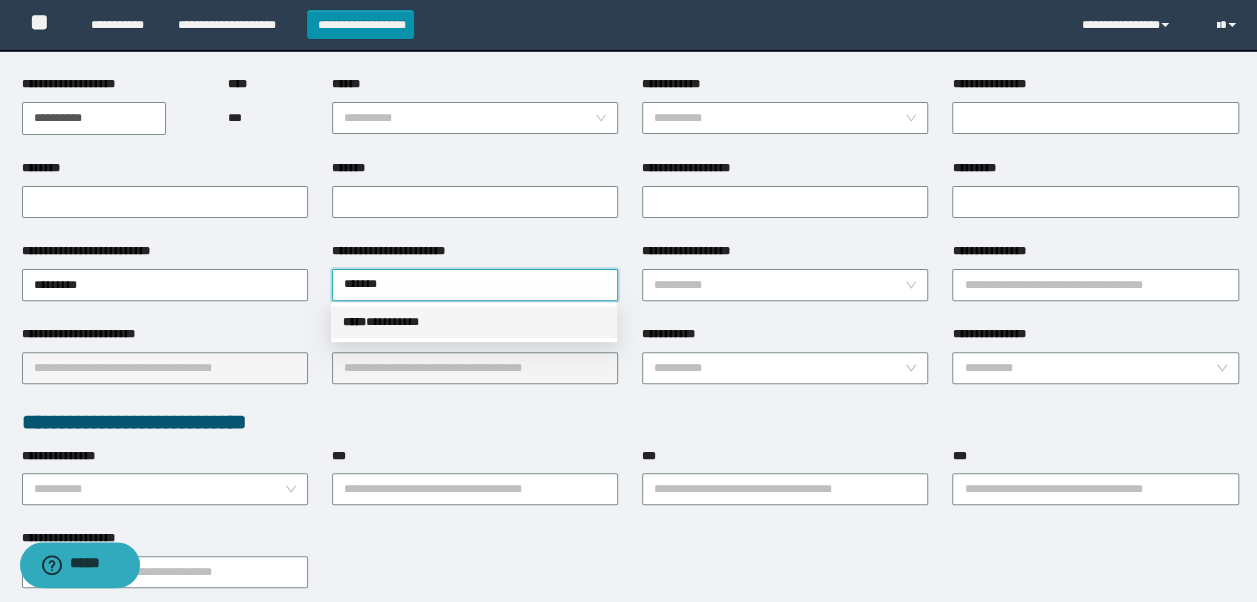 click on "***** * ********" at bounding box center (474, 322) 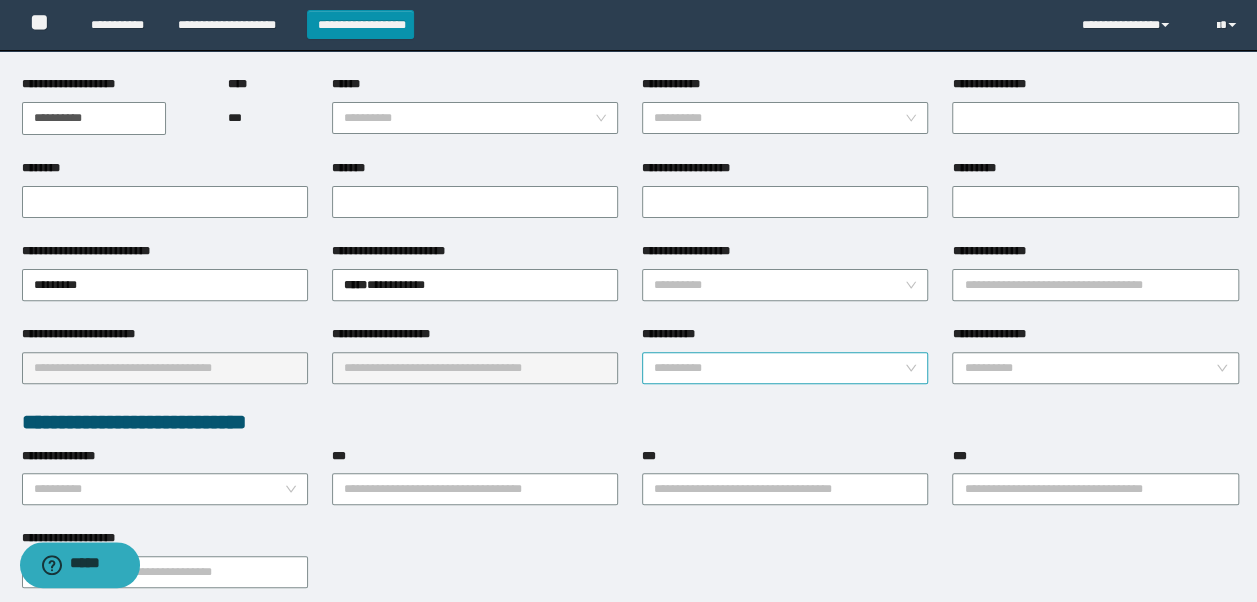 click on "**********" at bounding box center [779, 368] 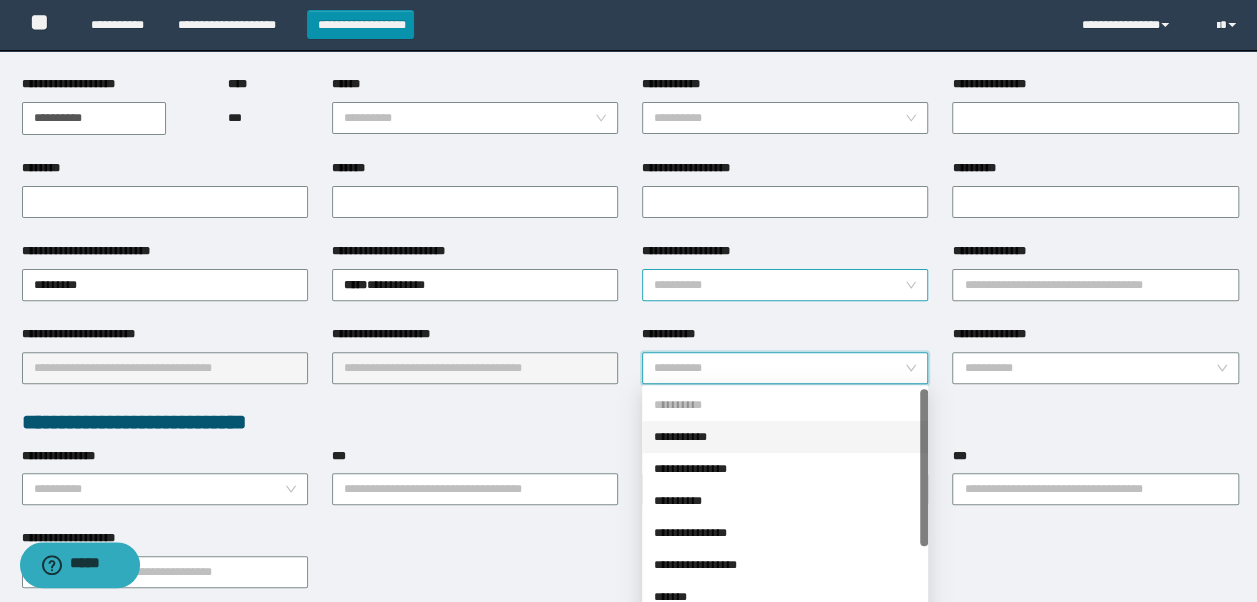 click on "**********" at bounding box center (779, 285) 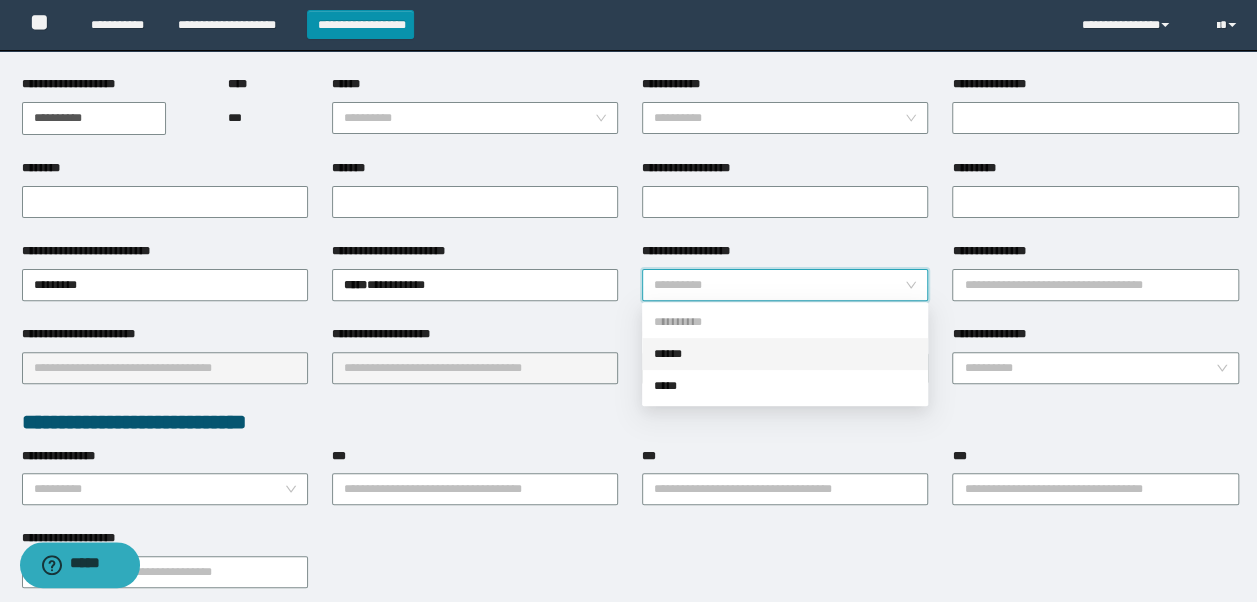 click on "******" at bounding box center (785, 354) 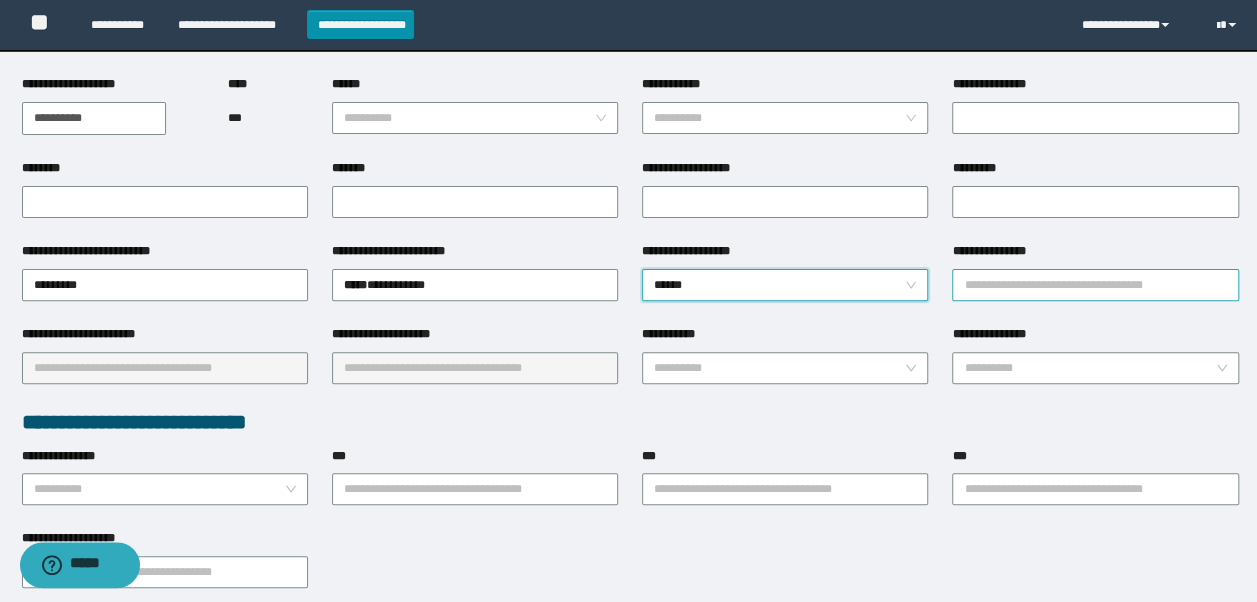 click on "**********" at bounding box center [1095, 285] 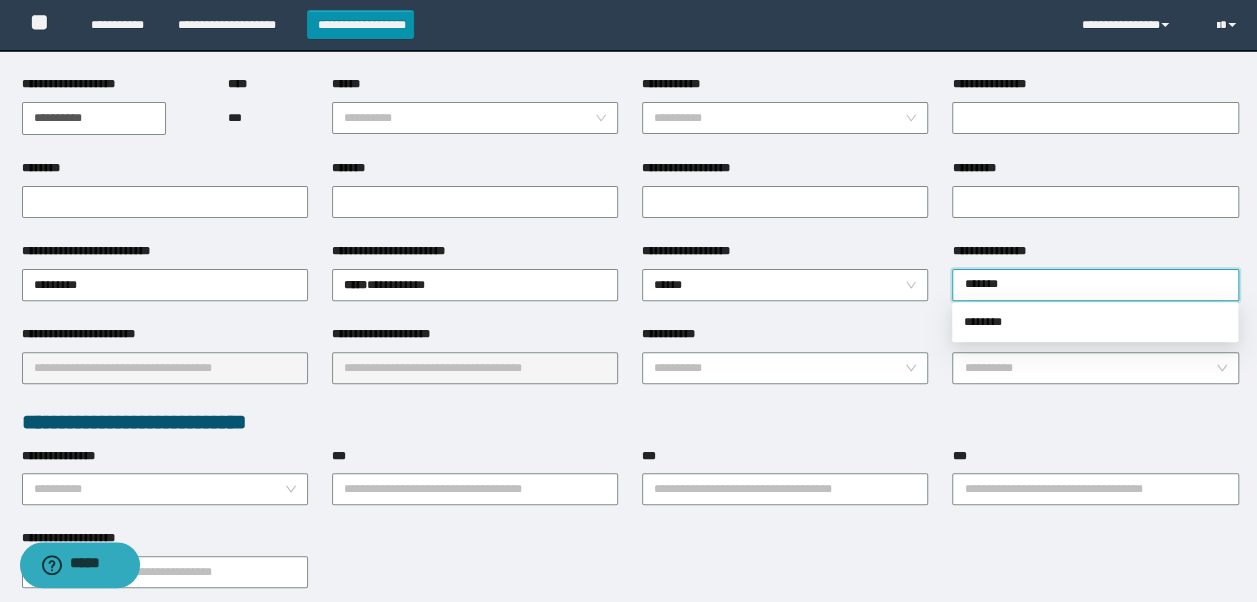 type on "********" 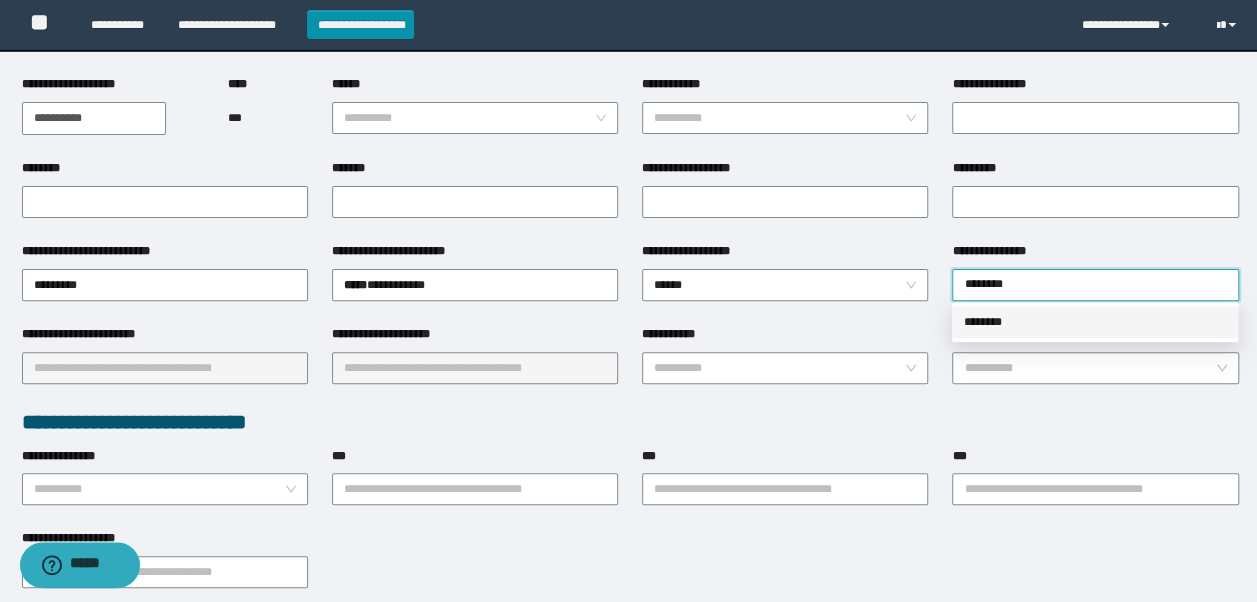 click on "********" at bounding box center (1095, 322) 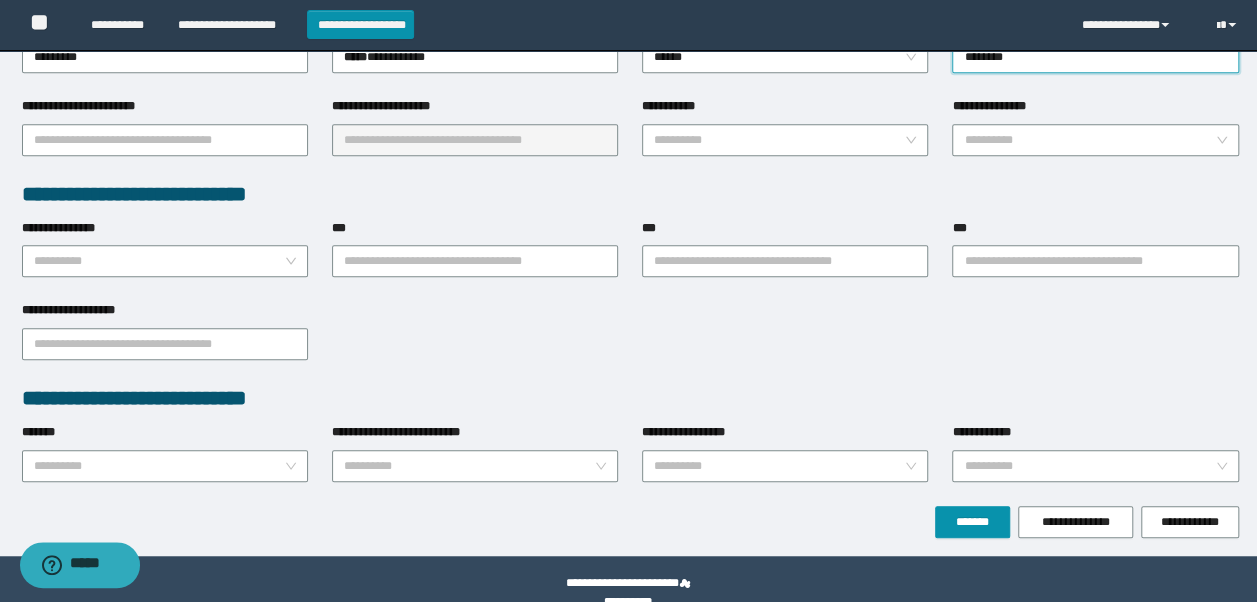scroll, scrollTop: 458, scrollLeft: 0, axis: vertical 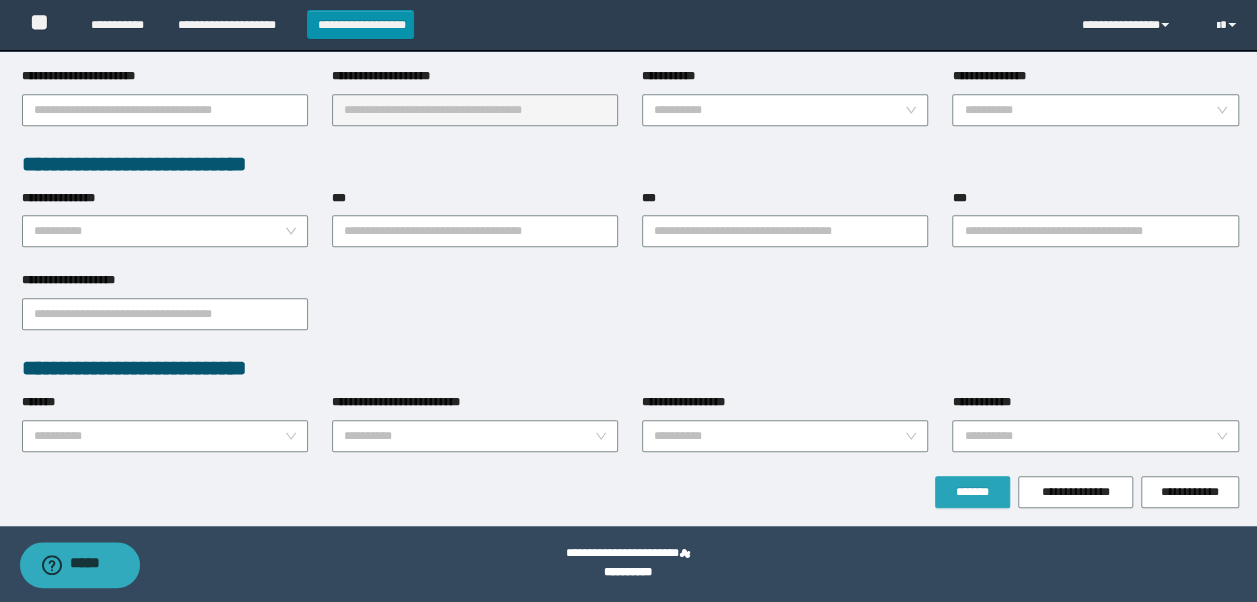 click on "*******" at bounding box center [972, 492] 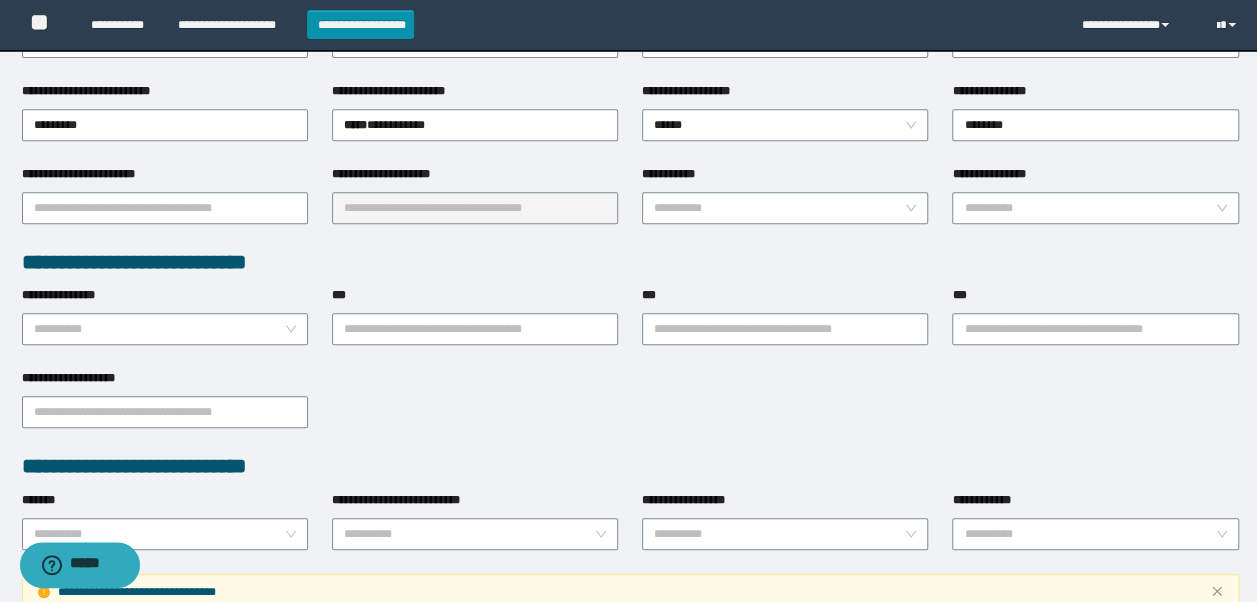 scroll, scrollTop: 310, scrollLeft: 0, axis: vertical 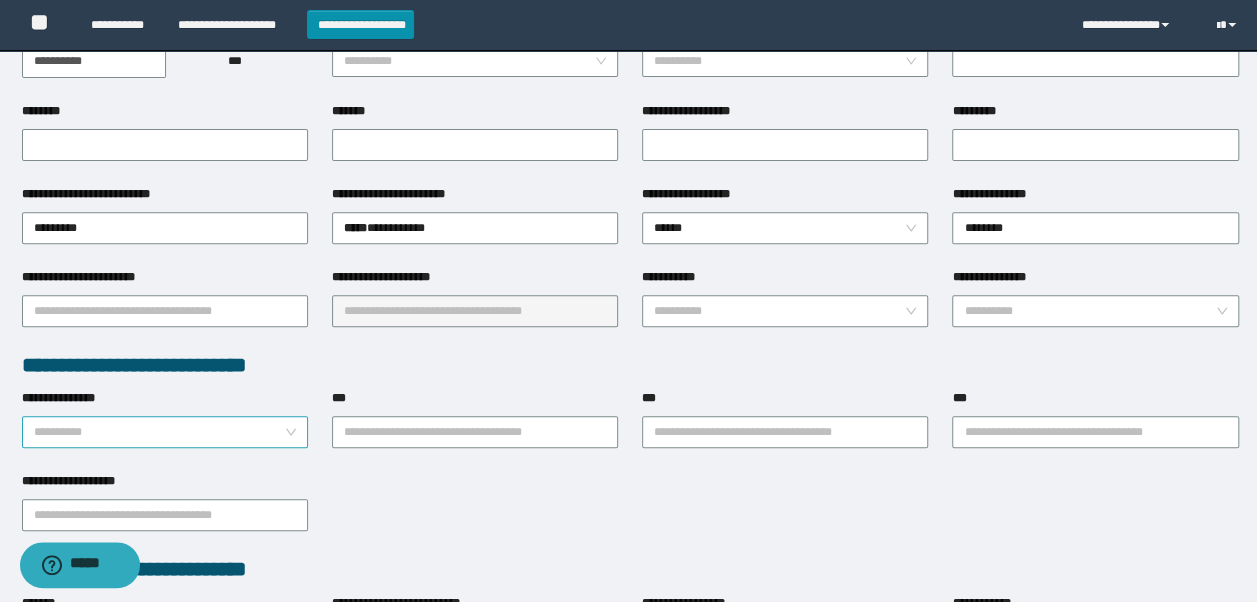 click on "**********" at bounding box center [165, 432] 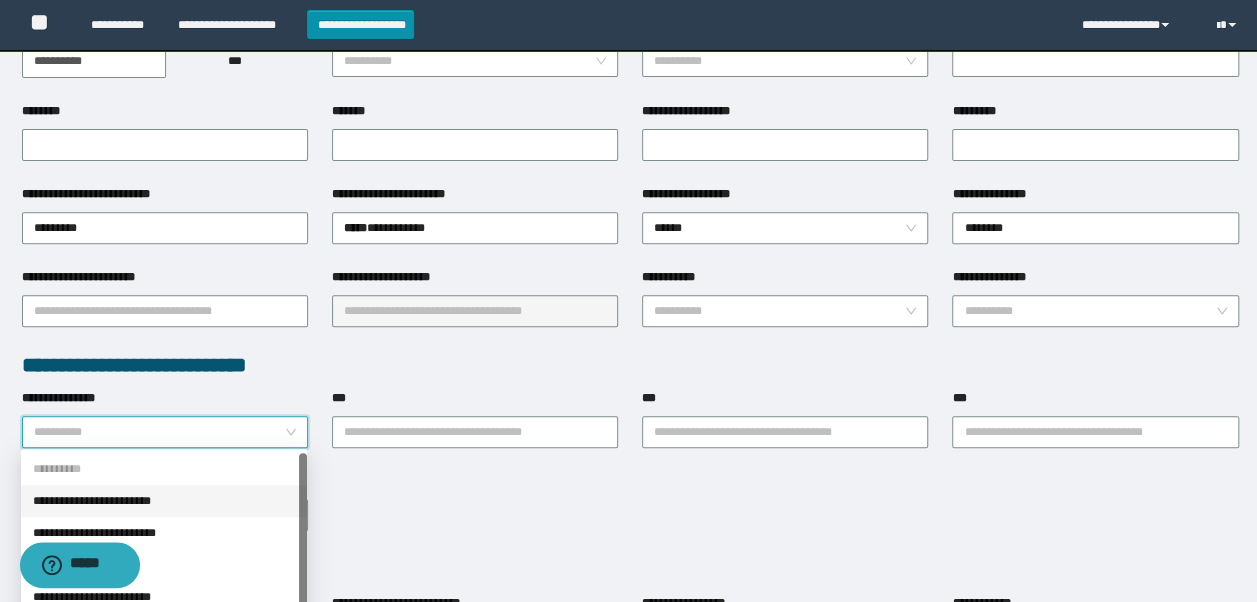 scroll, scrollTop: 64, scrollLeft: 0, axis: vertical 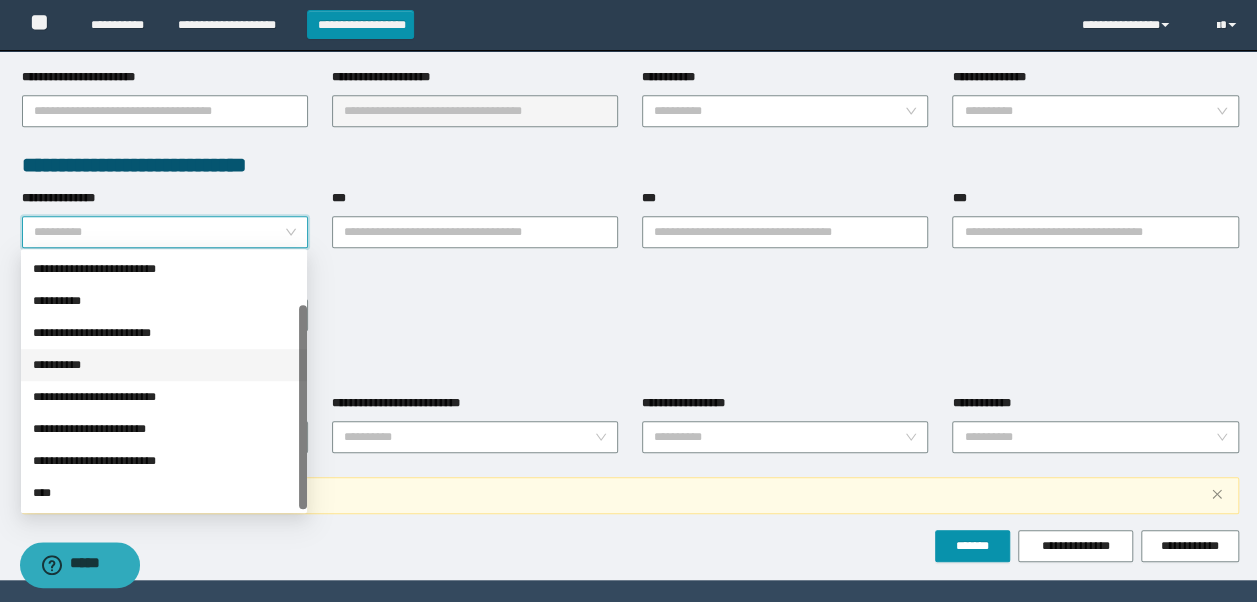 click on "**********" at bounding box center [164, 365] 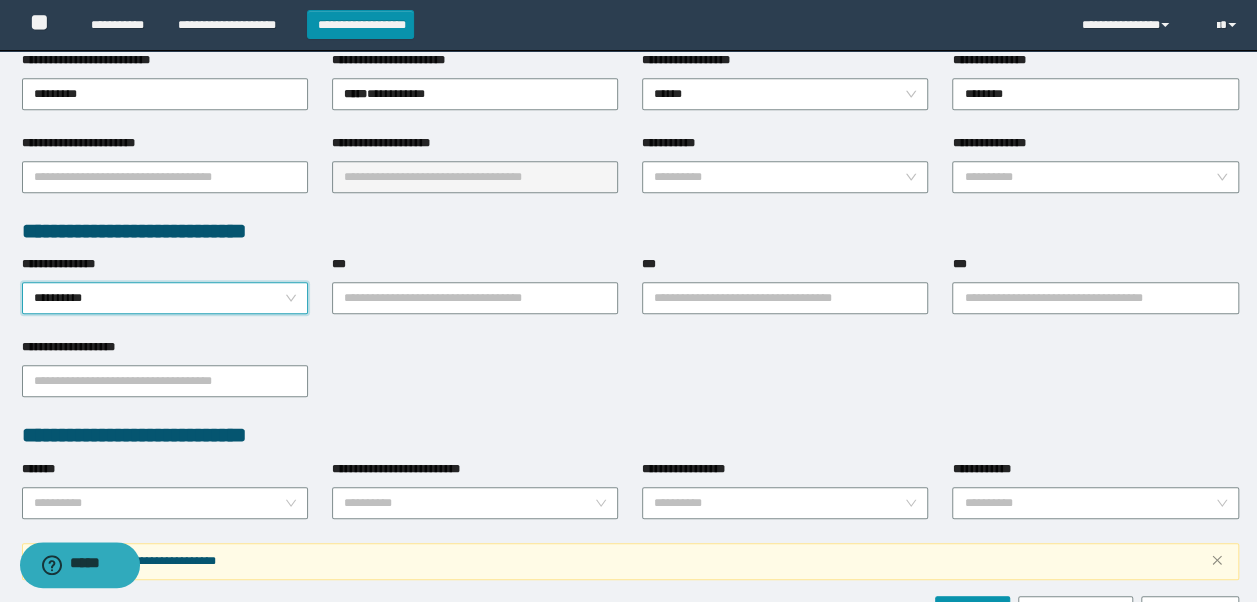 scroll, scrollTop: 562, scrollLeft: 0, axis: vertical 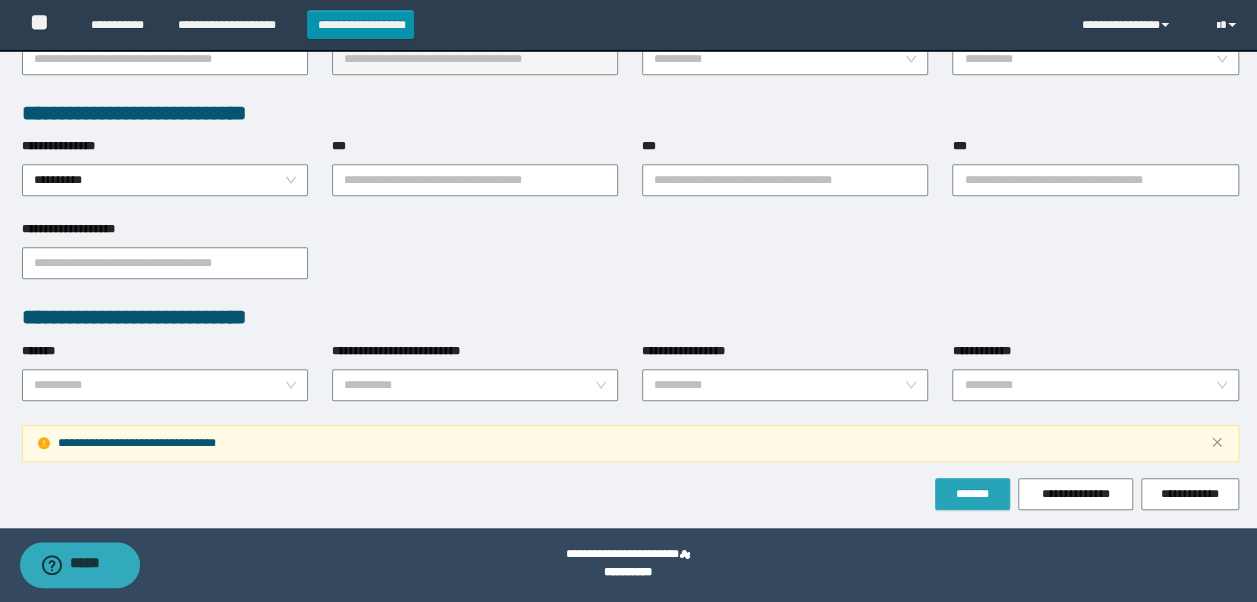 click on "*******" at bounding box center (972, 494) 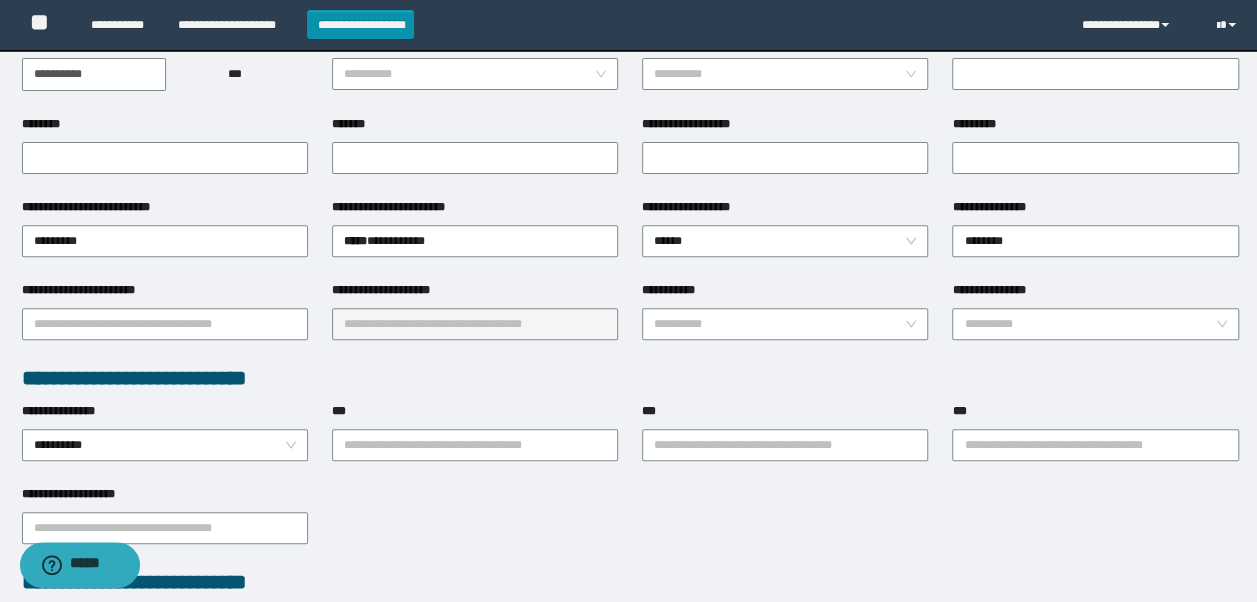 scroll, scrollTop: 62, scrollLeft: 0, axis: vertical 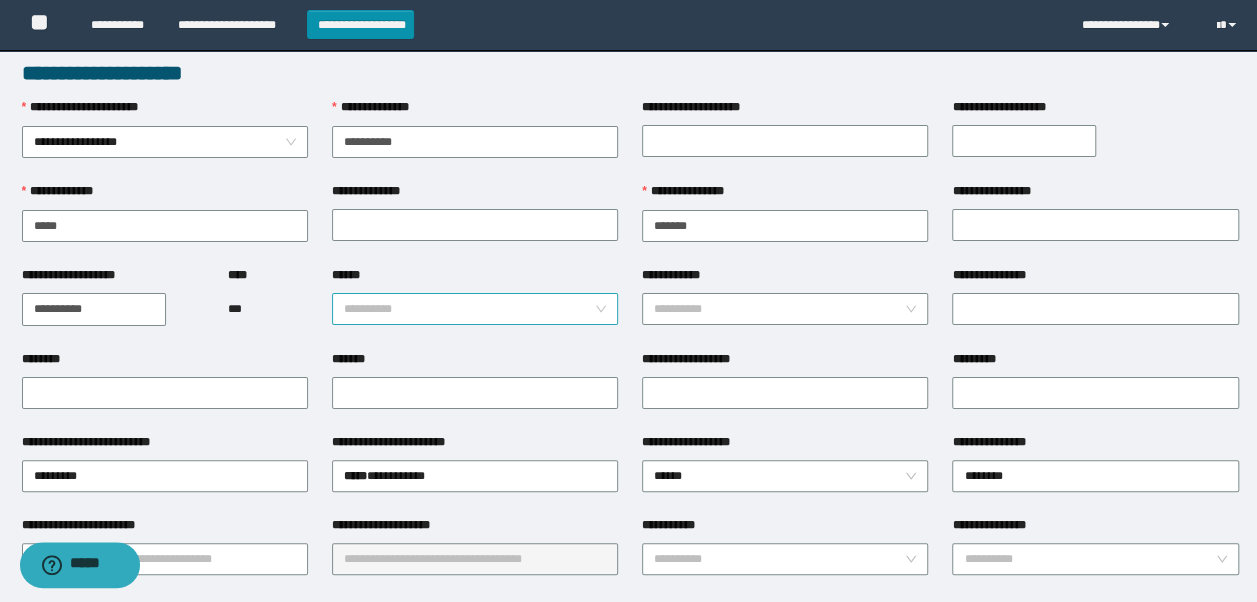 click on "**********" at bounding box center (475, 309) 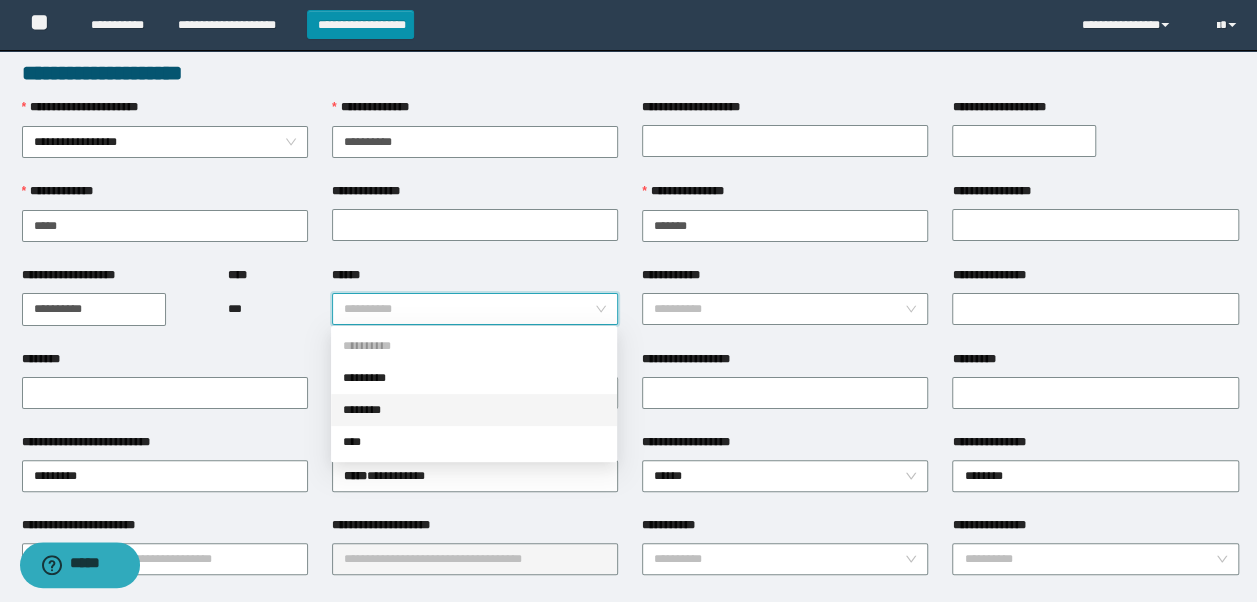 click on "********" at bounding box center (474, 410) 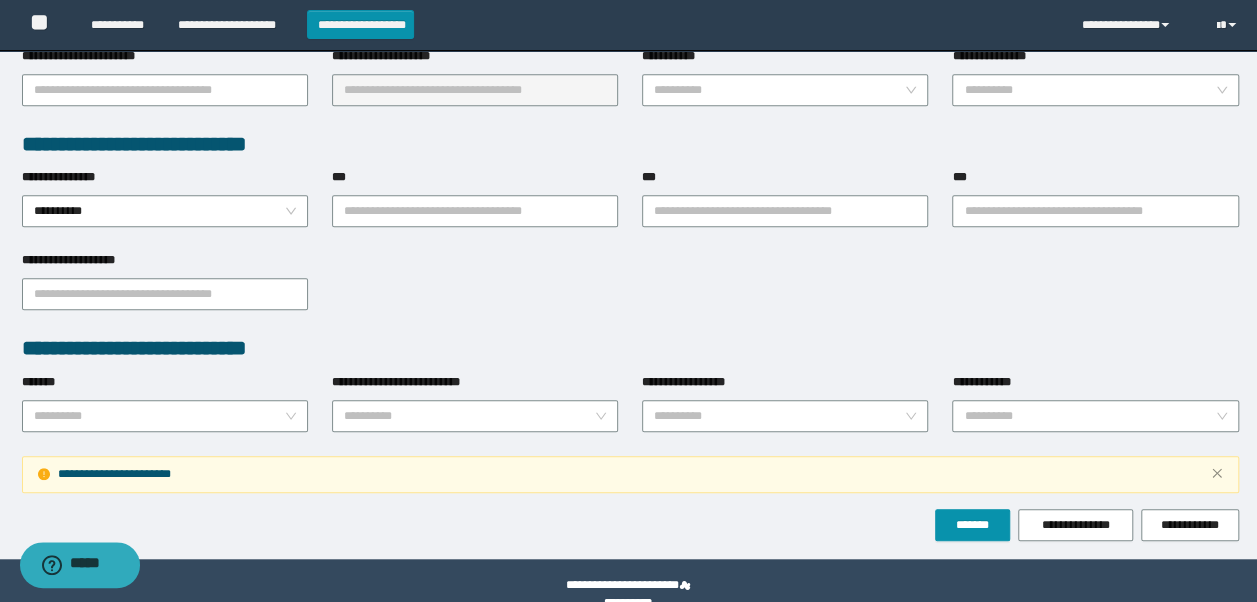 scroll, scrollTop: 562, scrollLeft: 0, axis: vertical 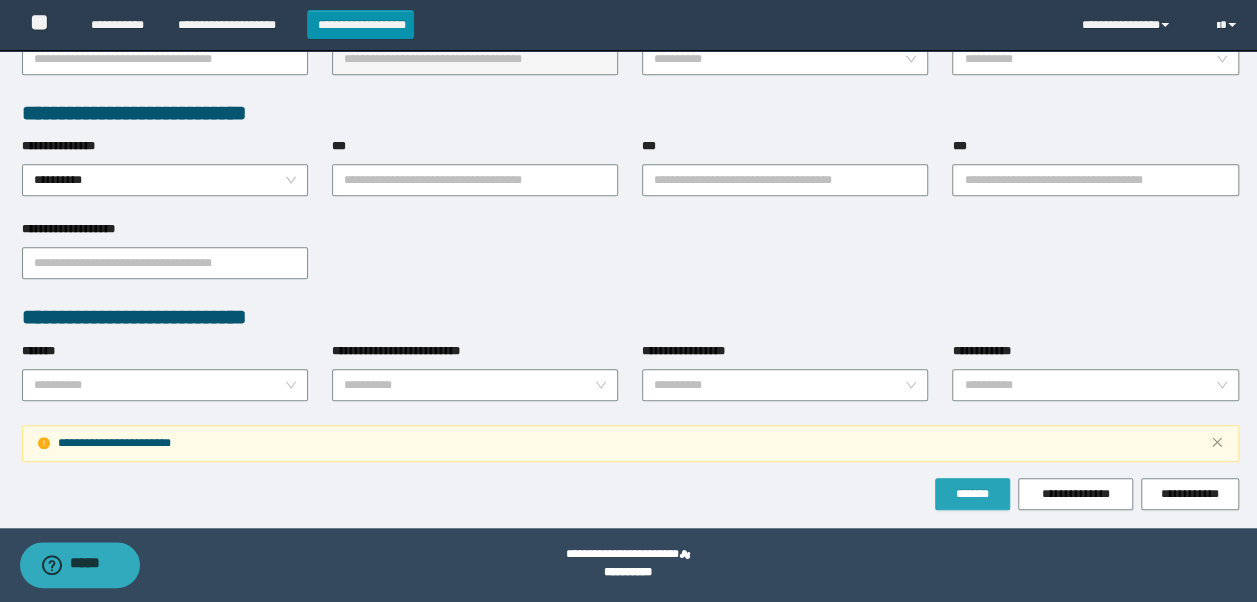 click on "*******" at bounding box center (972, 494) 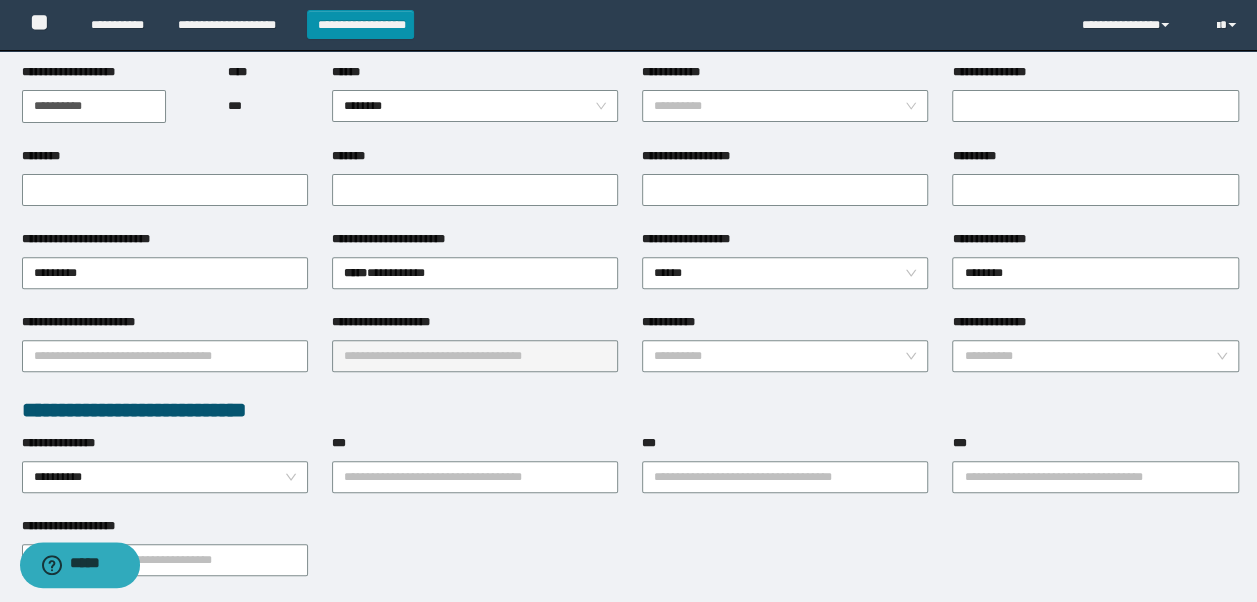 scroll, scrollTop: 262, scrollLeft: 0, axis: vertical 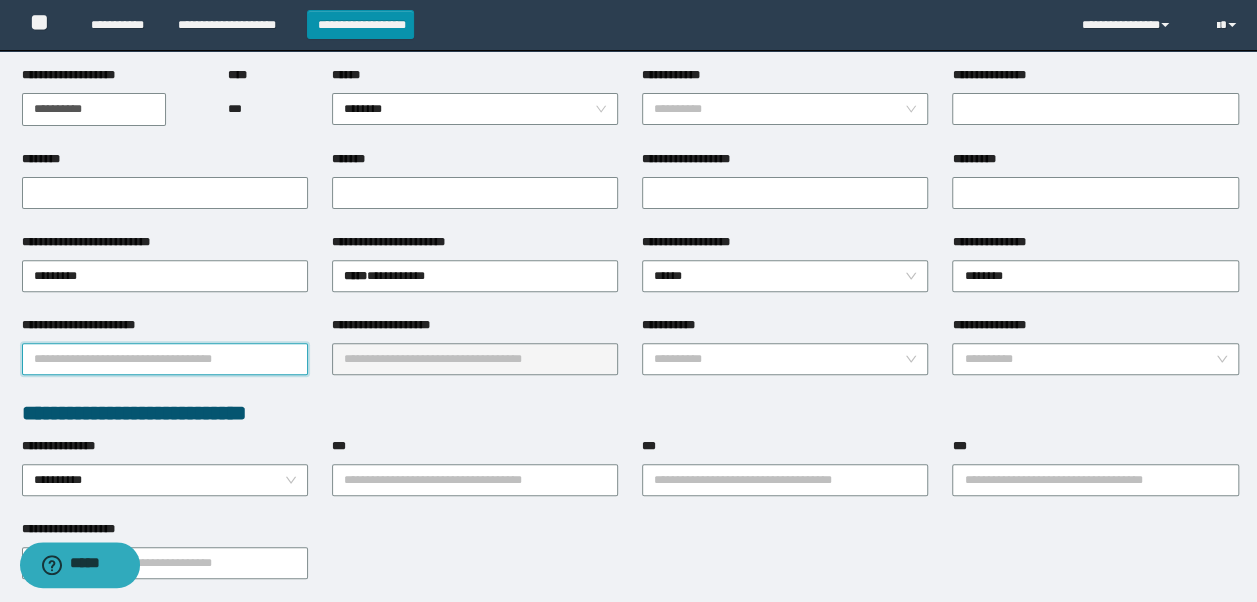 click on "**********" at bounding box center (165, 359) 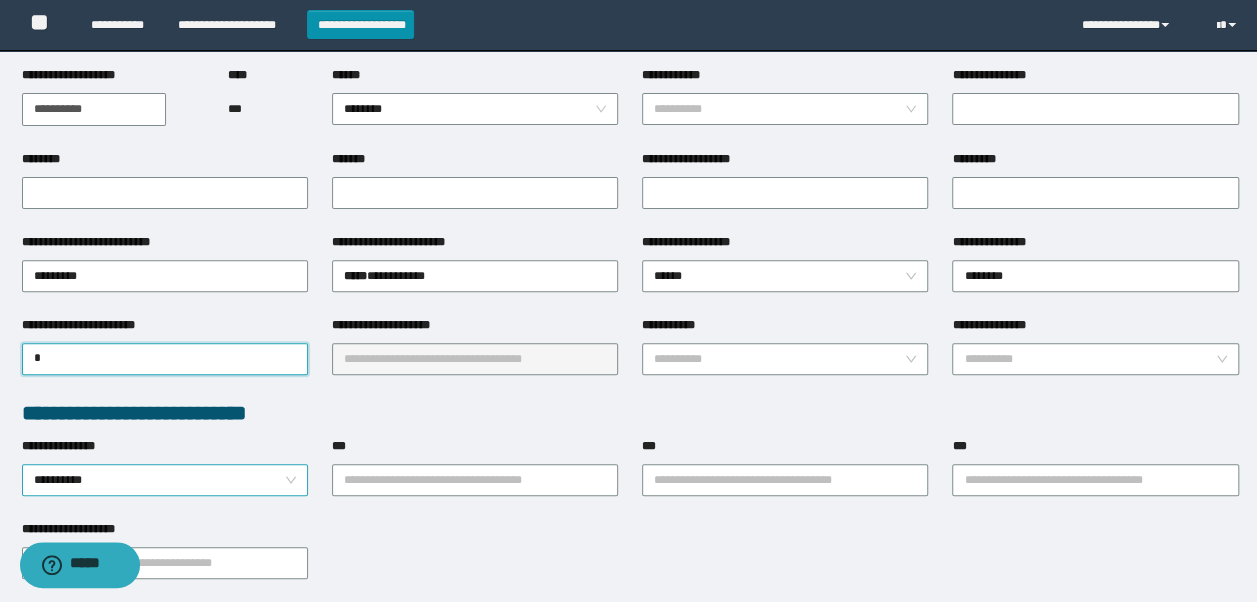 type on "**" 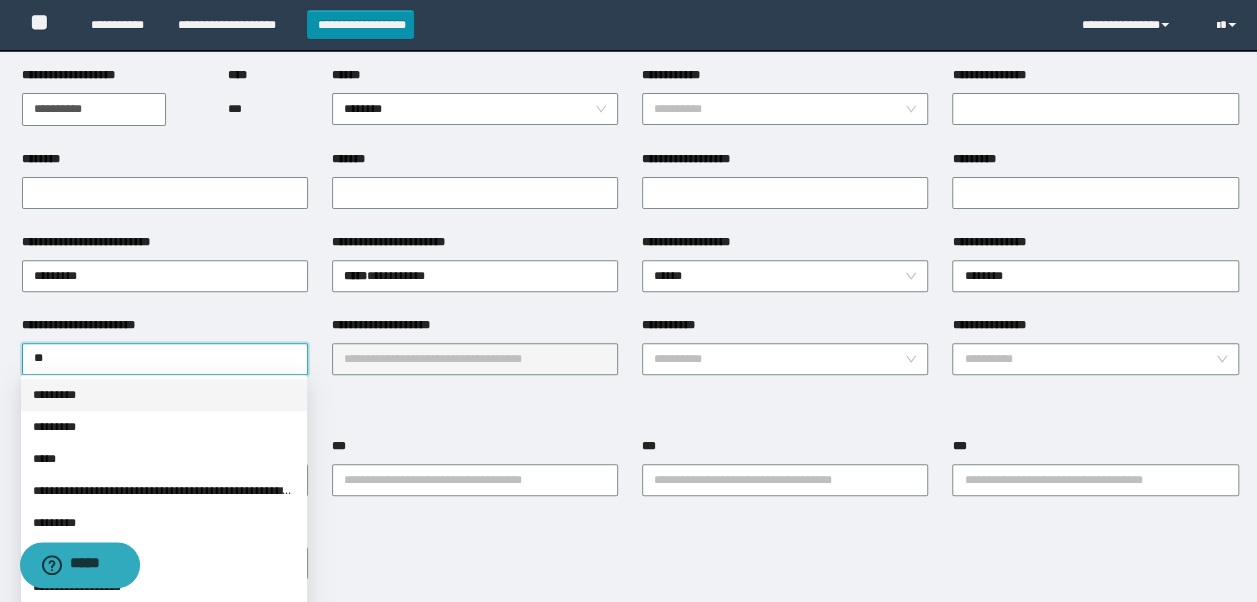 click on "*********" at bounding box center [164, 395] 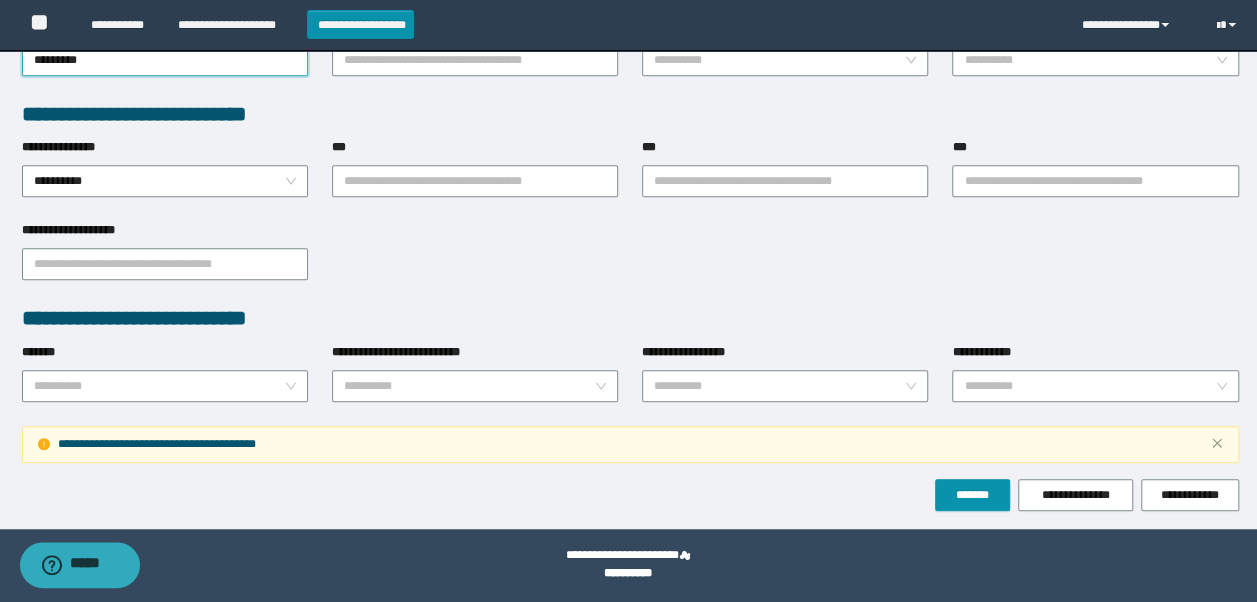 scroll, scrollTop: 562, scrollLeft: 0, axis: vertical 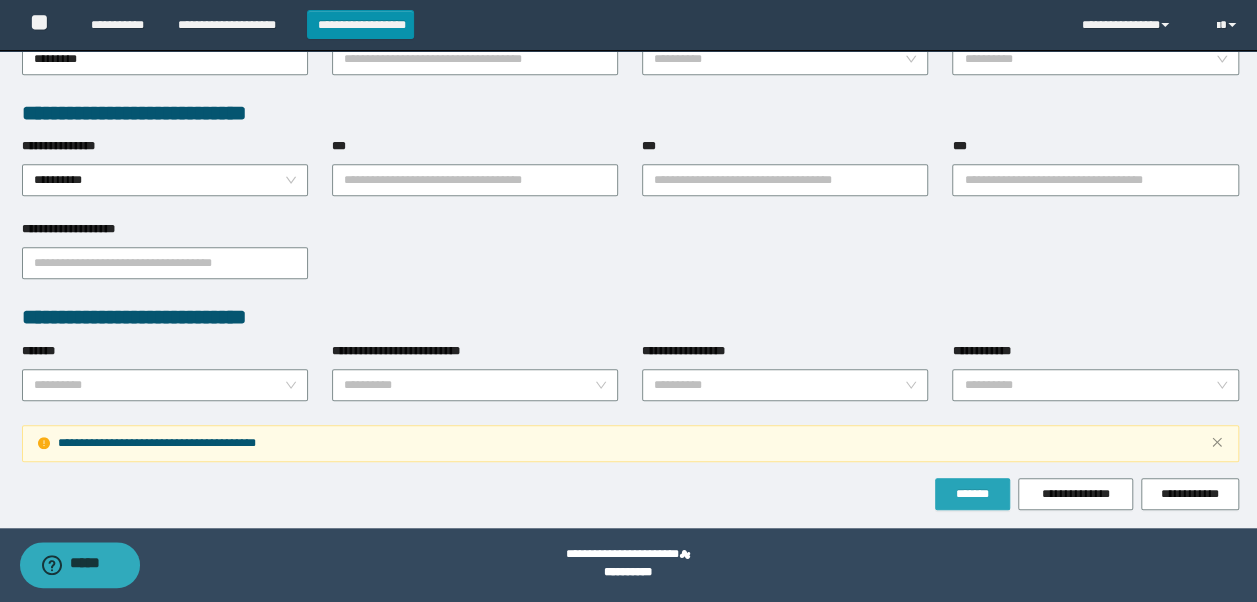 click on "*******" at bounding box center [972, 494] 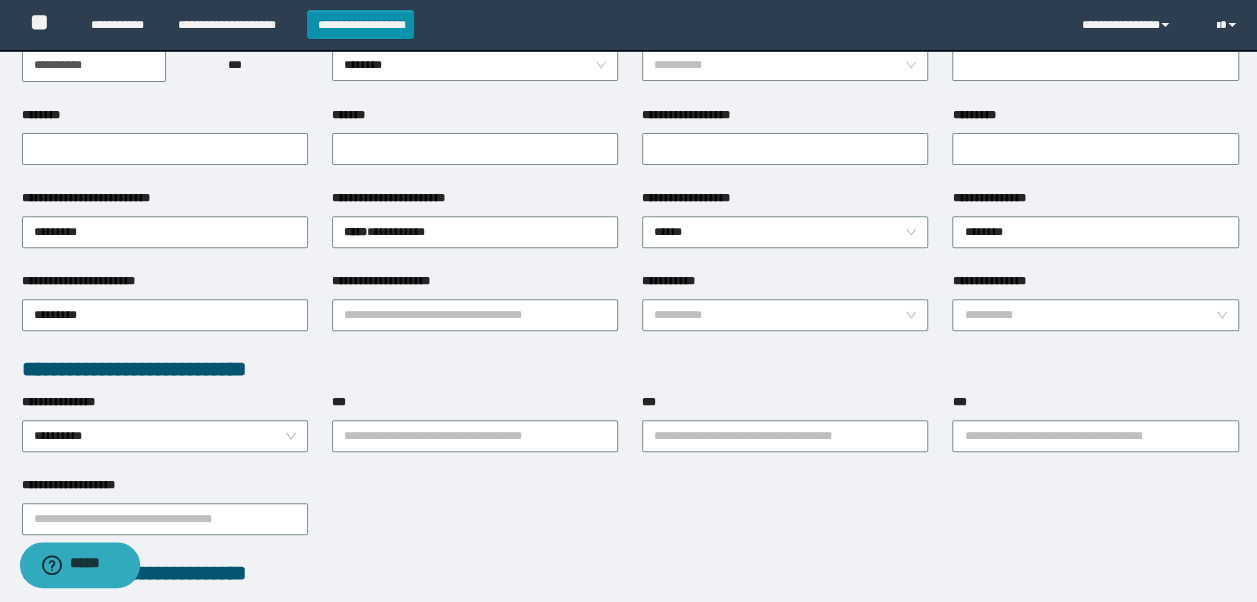 scroll, scrollTop: 262, scrollLeft: 0, axis: vertical 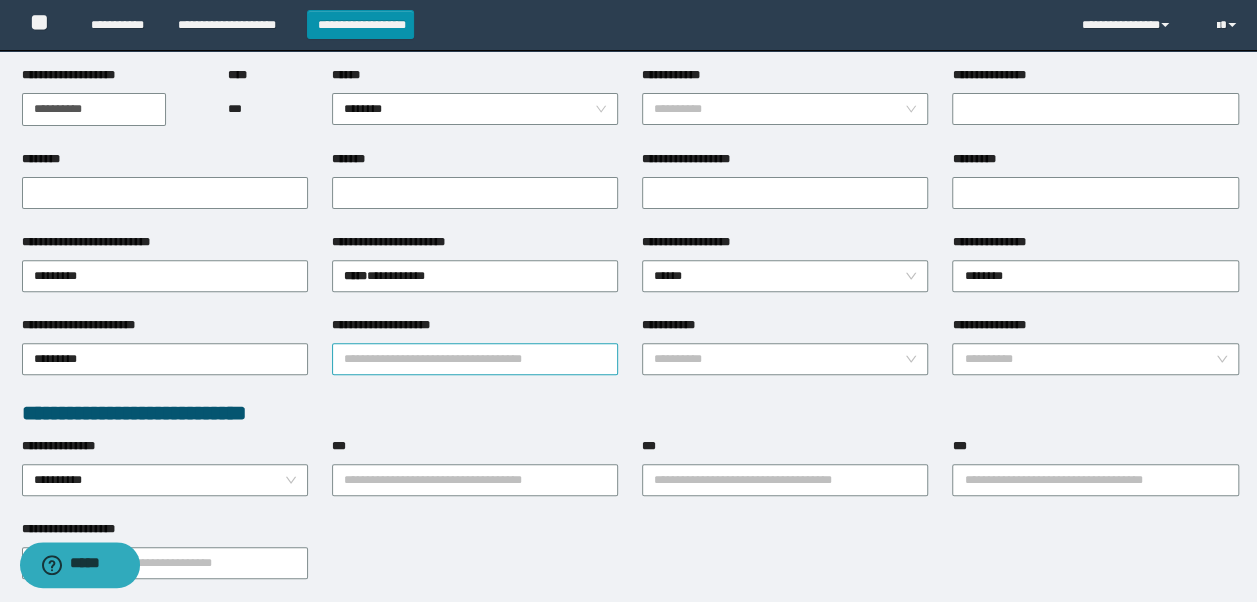 click on "**********" at bounding box center [475, 359] 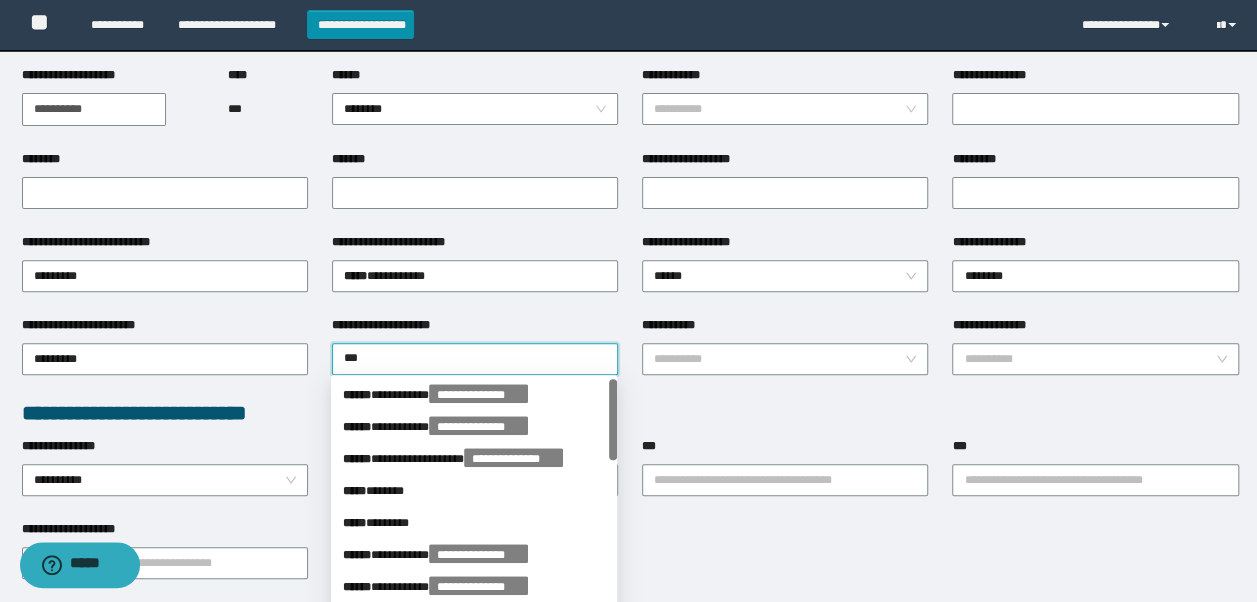 type on "****" 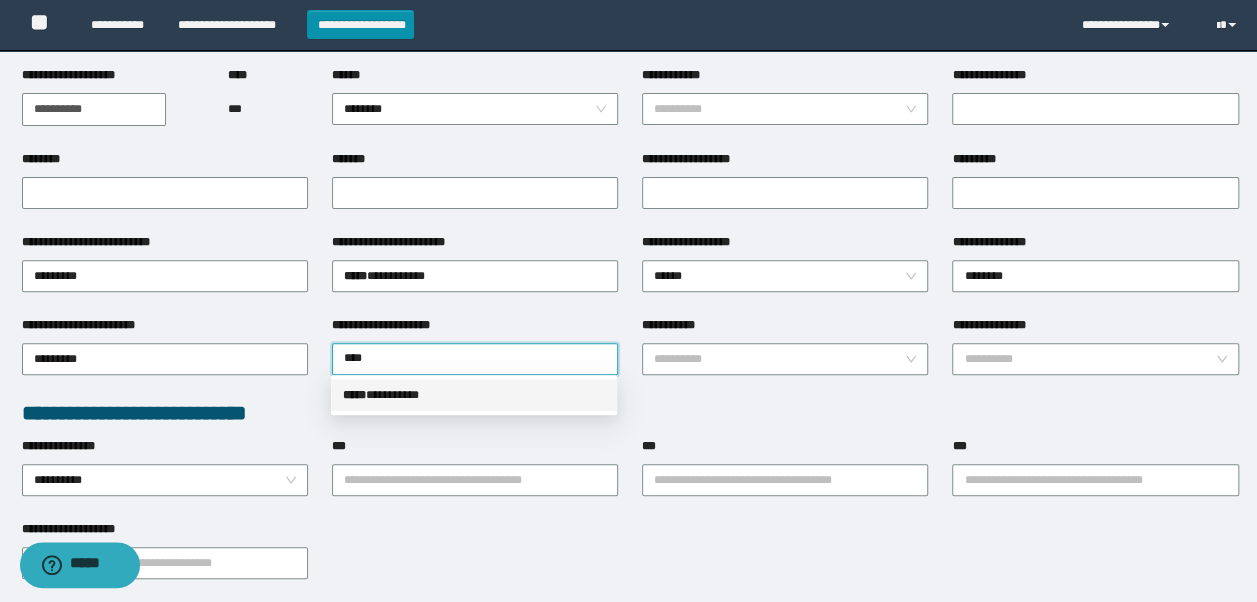click on "***** * ********" at bounding box center (474, 395) 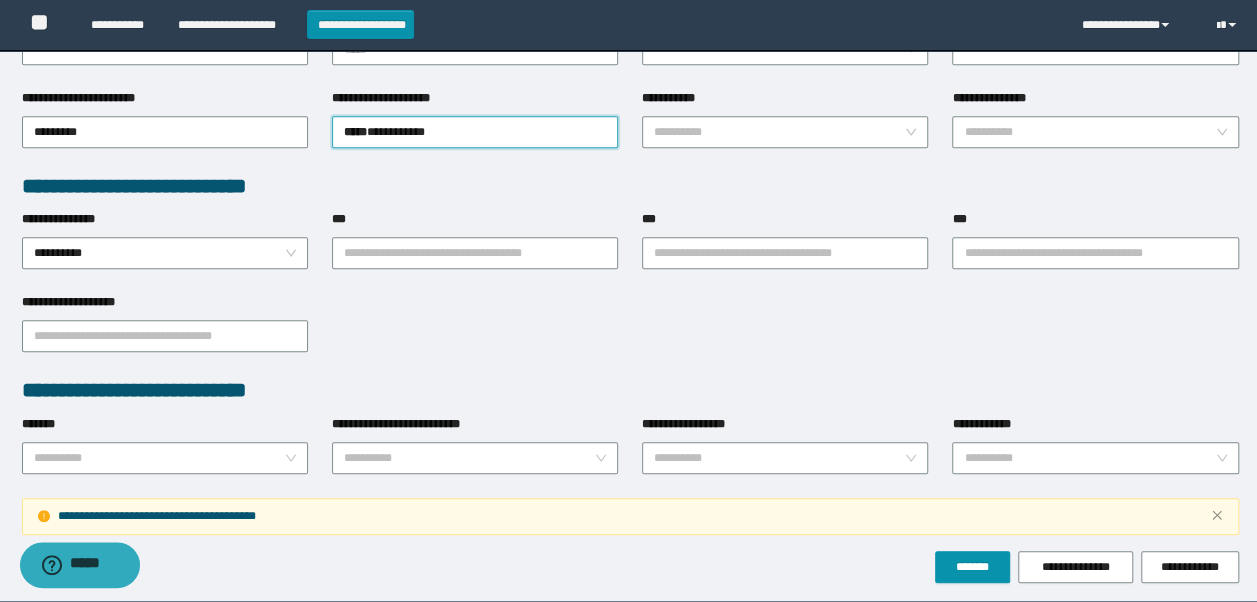 scroll, scrollTop: 562, scrollLeft: 0, axis: vertical 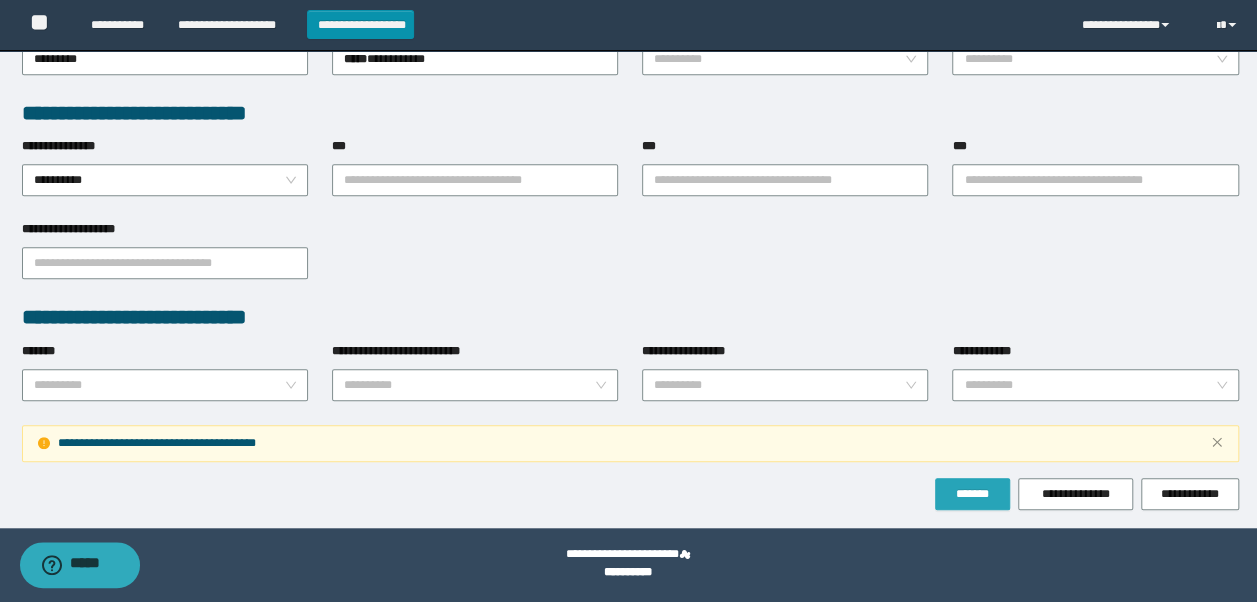click on "*******" at bounding box center [972, 494] 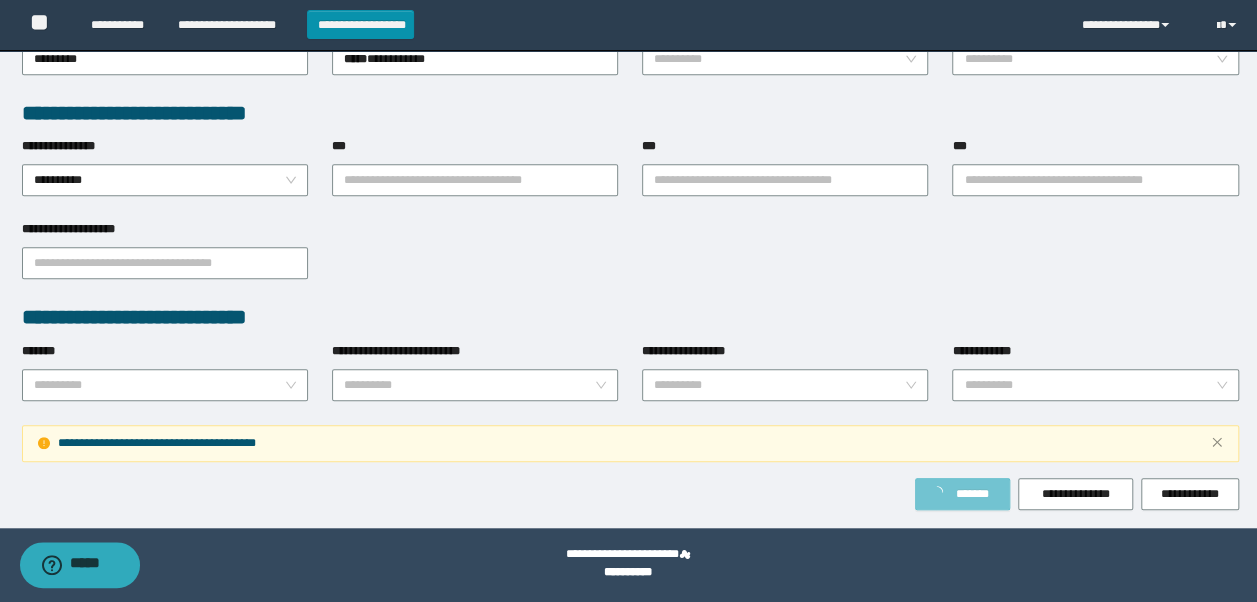 type on "**********" 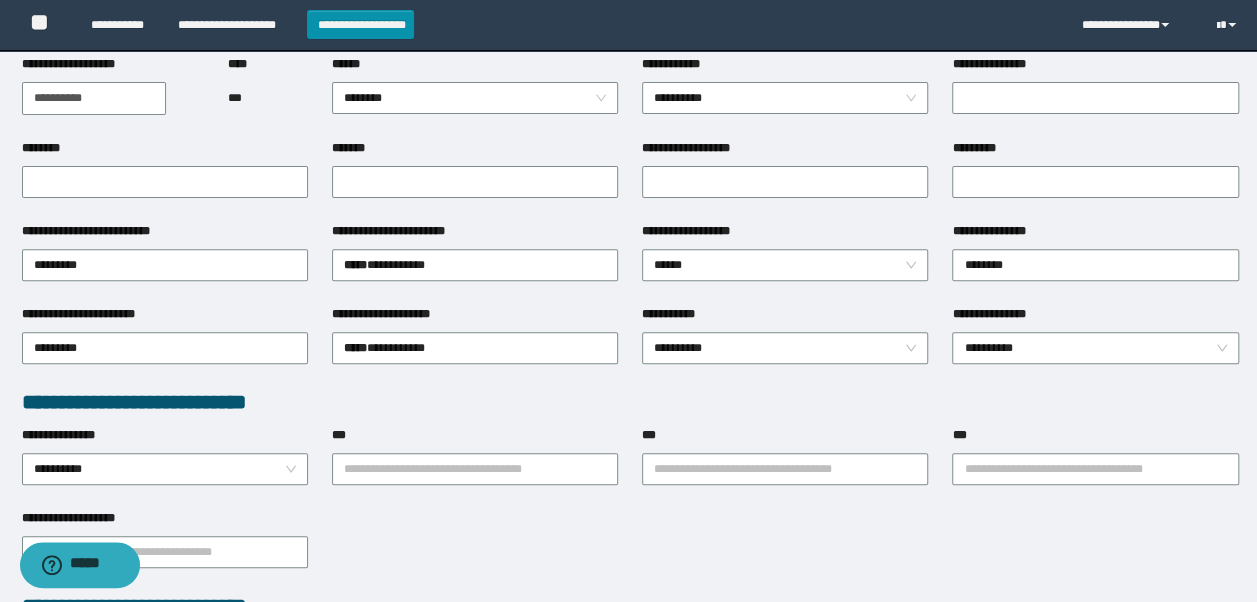 scroll, scrollTop: 262, scrollLeft: 0, axis: vertical 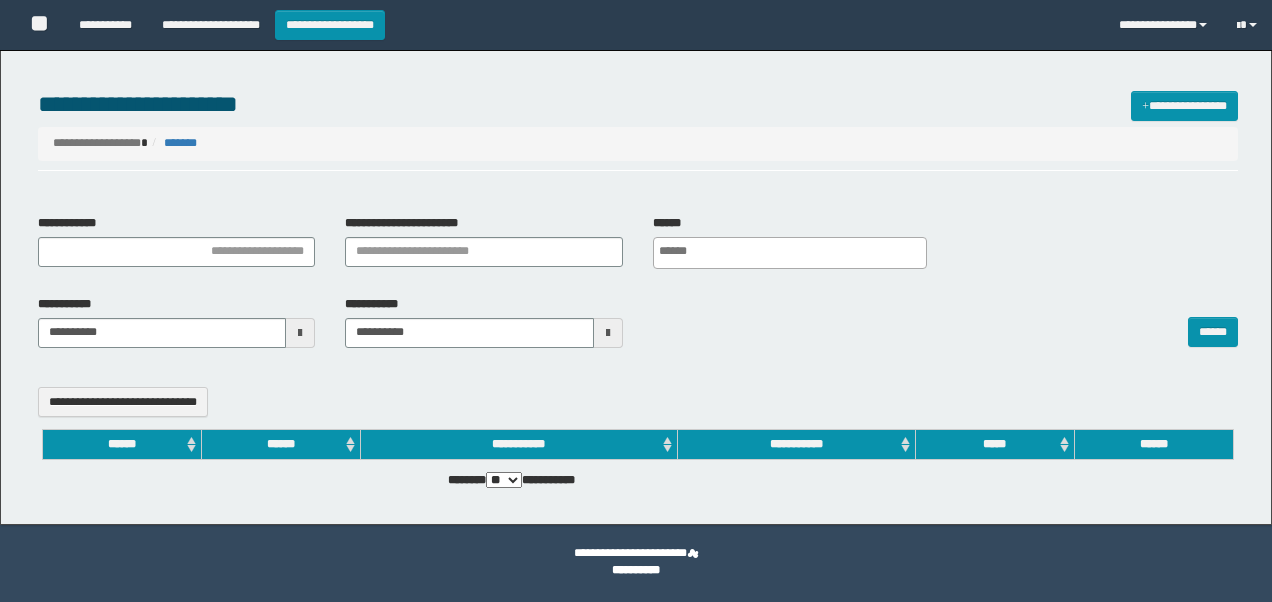 select 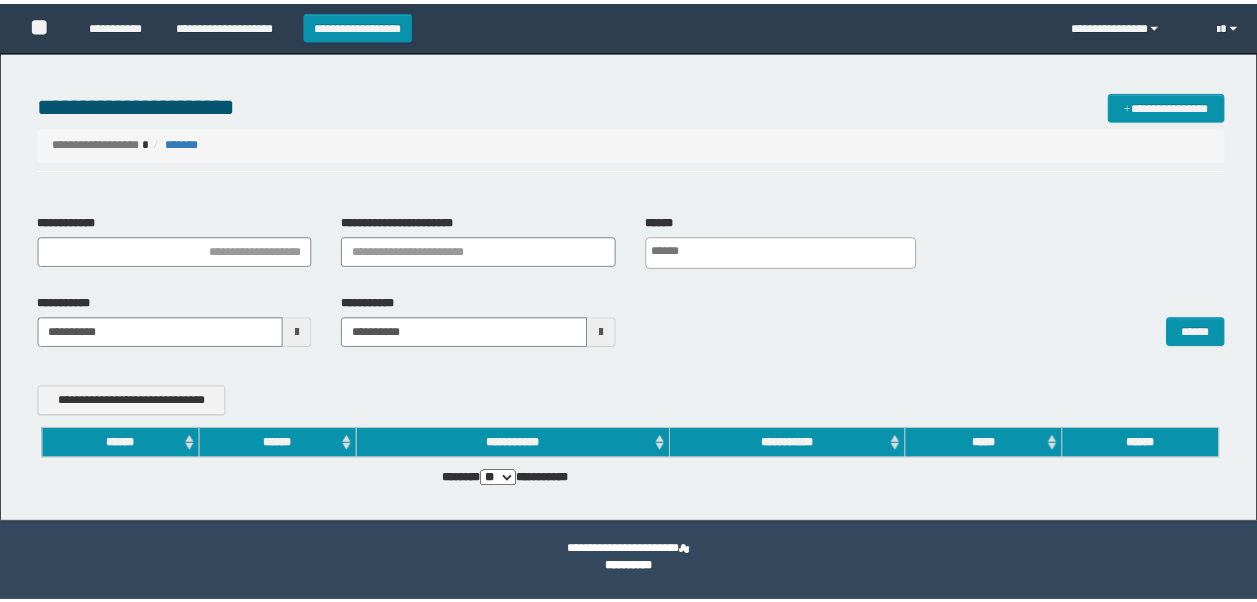 scroll, scrollTop: 0, scrollLeft: 0, axis: both 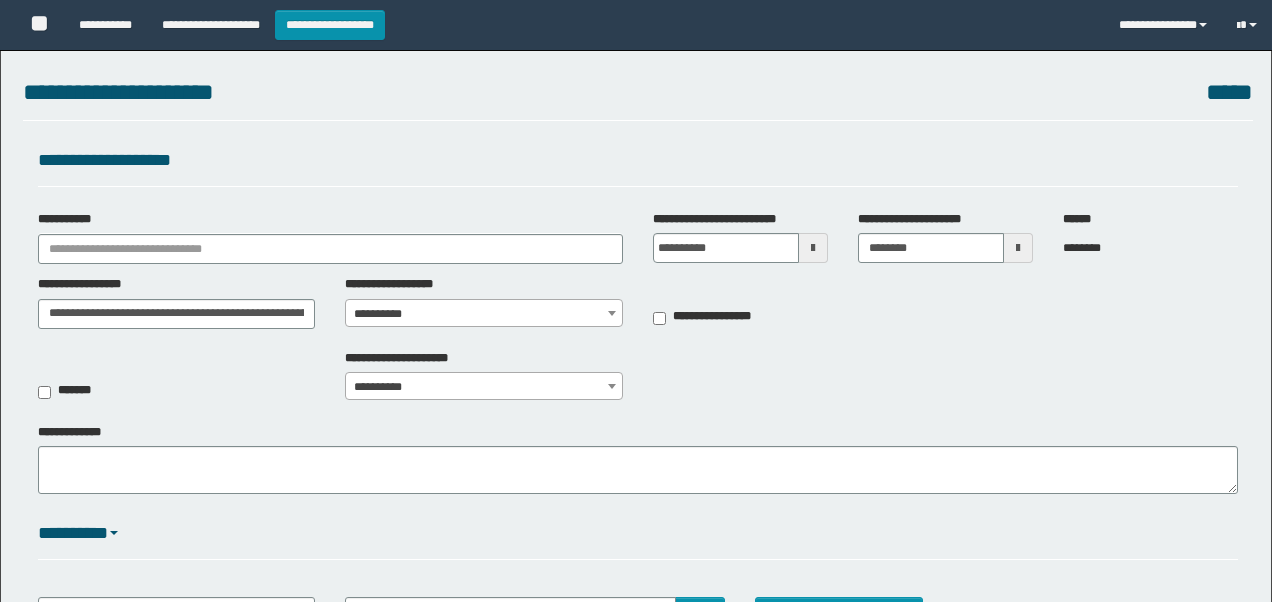 select on "***" 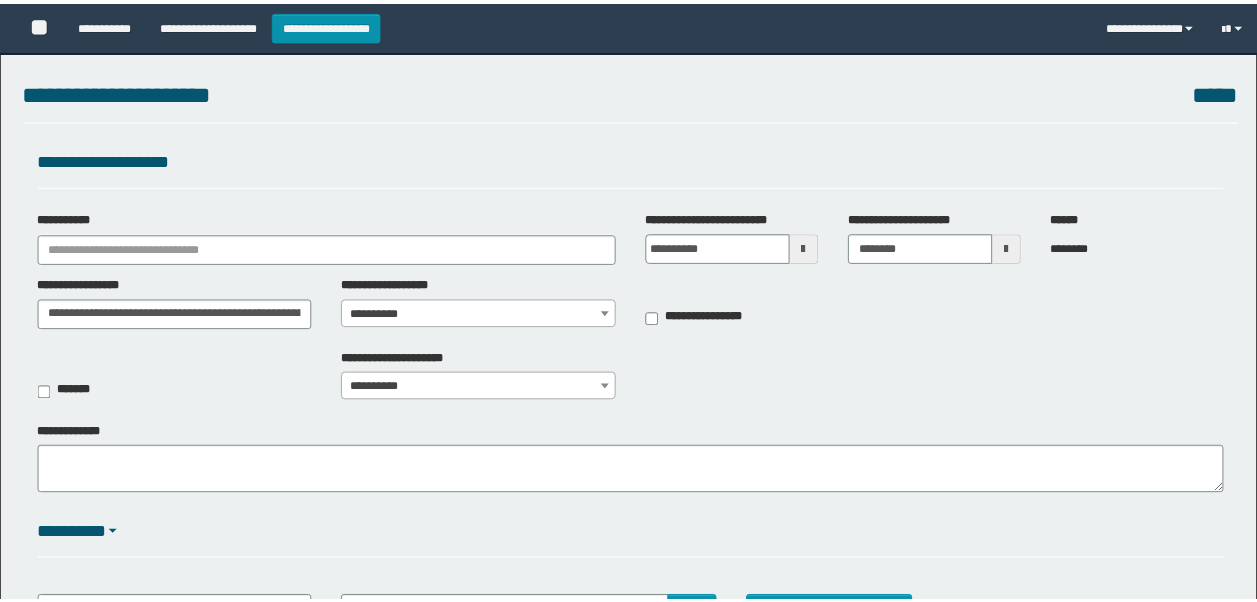 scroll, scrollTop: 0, scrollLeft: 0, axis: both 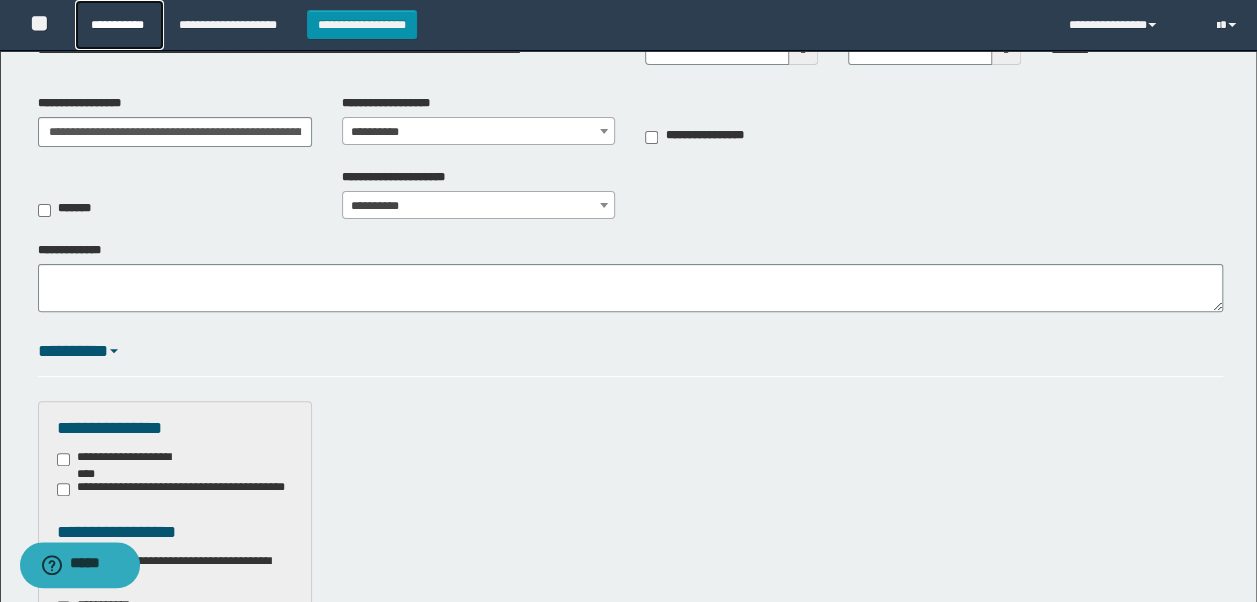click on "**********" at bounding box center (119, 25) 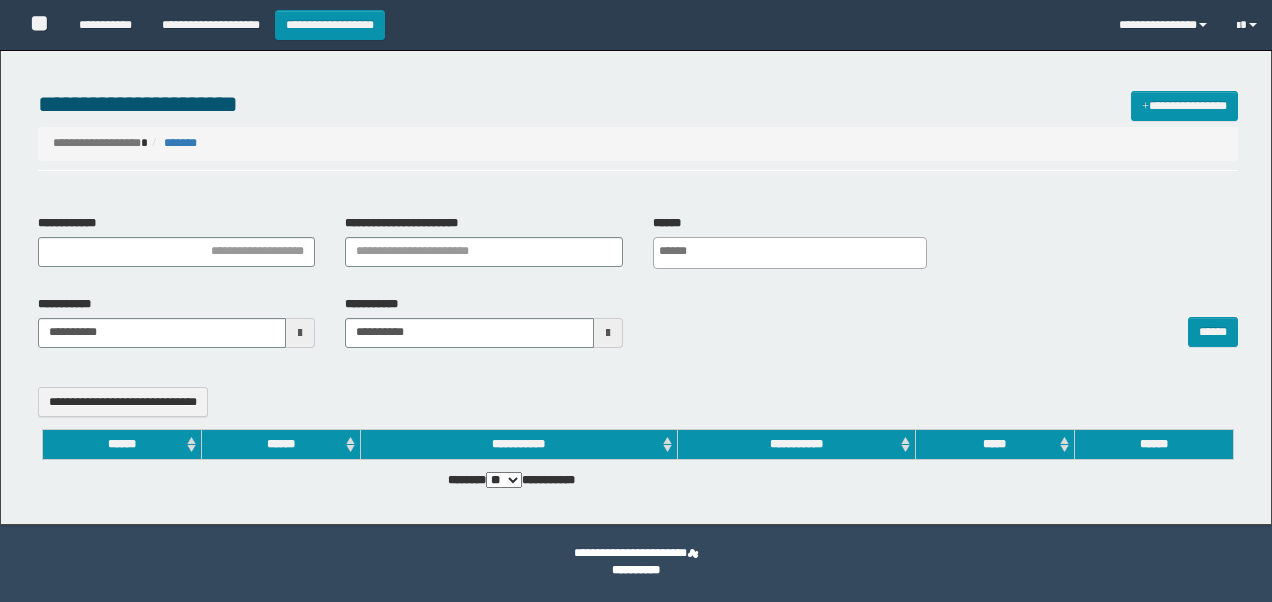 select 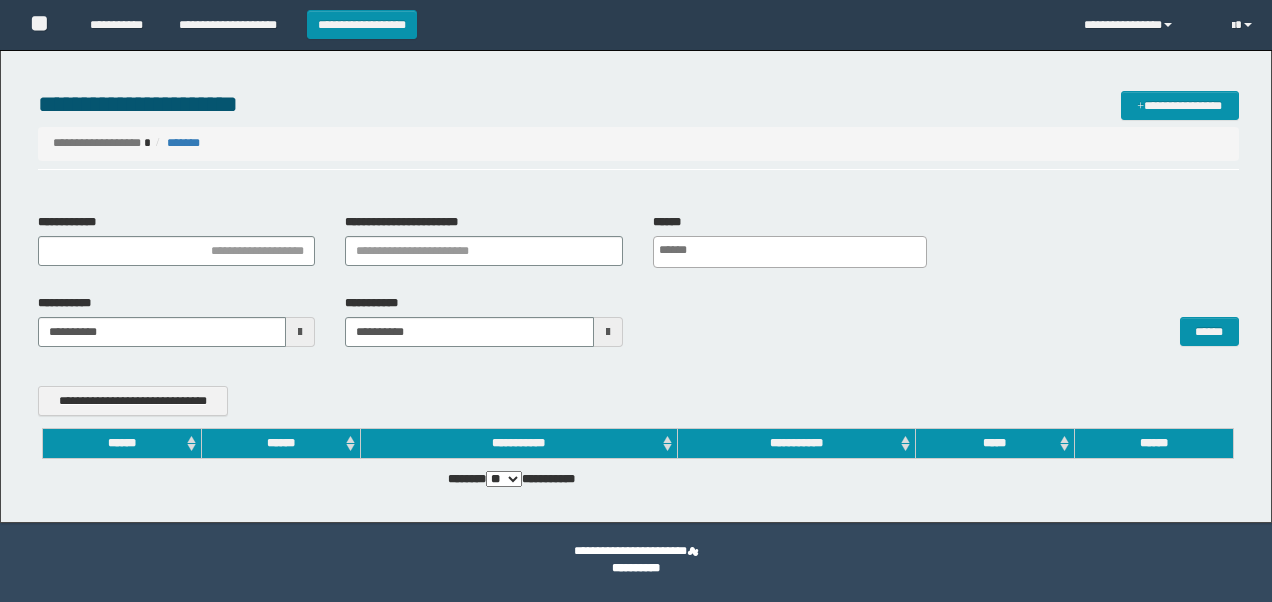 scroll, scrollTop: 0, scrollLeft: 0, axis: both 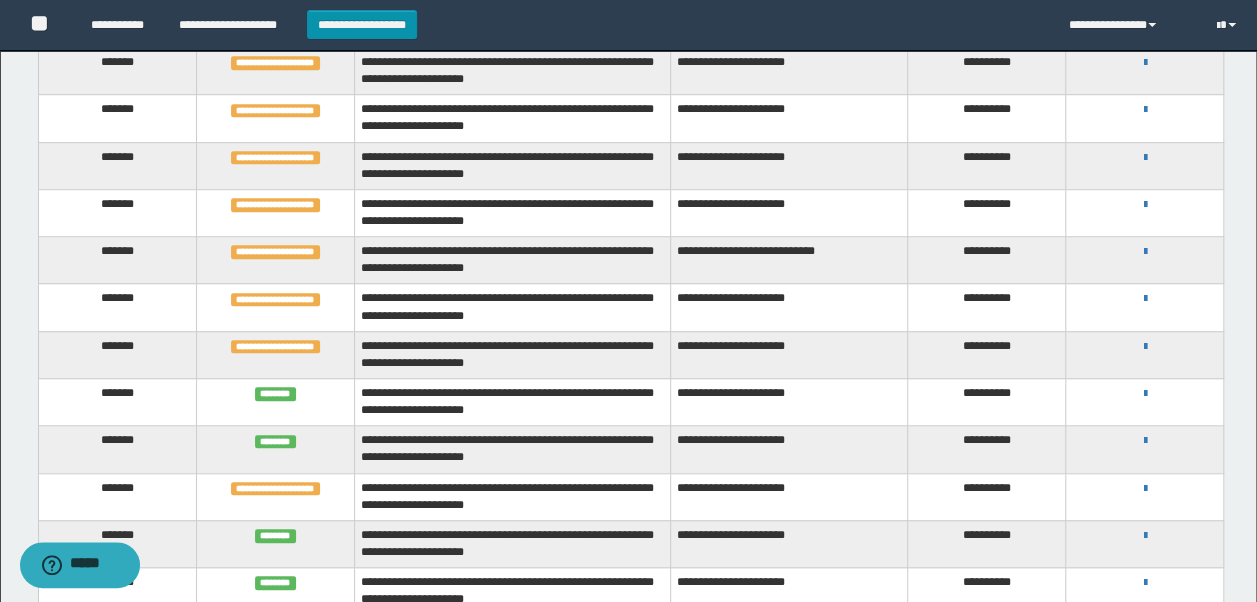 click on "**********" at bounding box center [1144, 251] 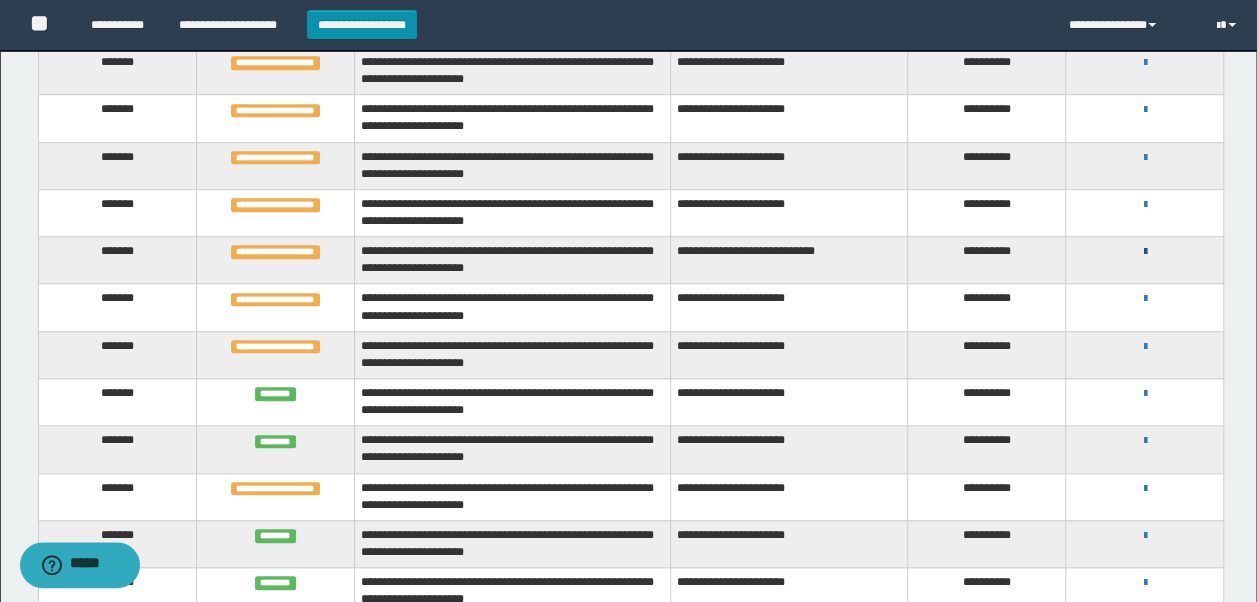 click at bounding box center [1144, 252] 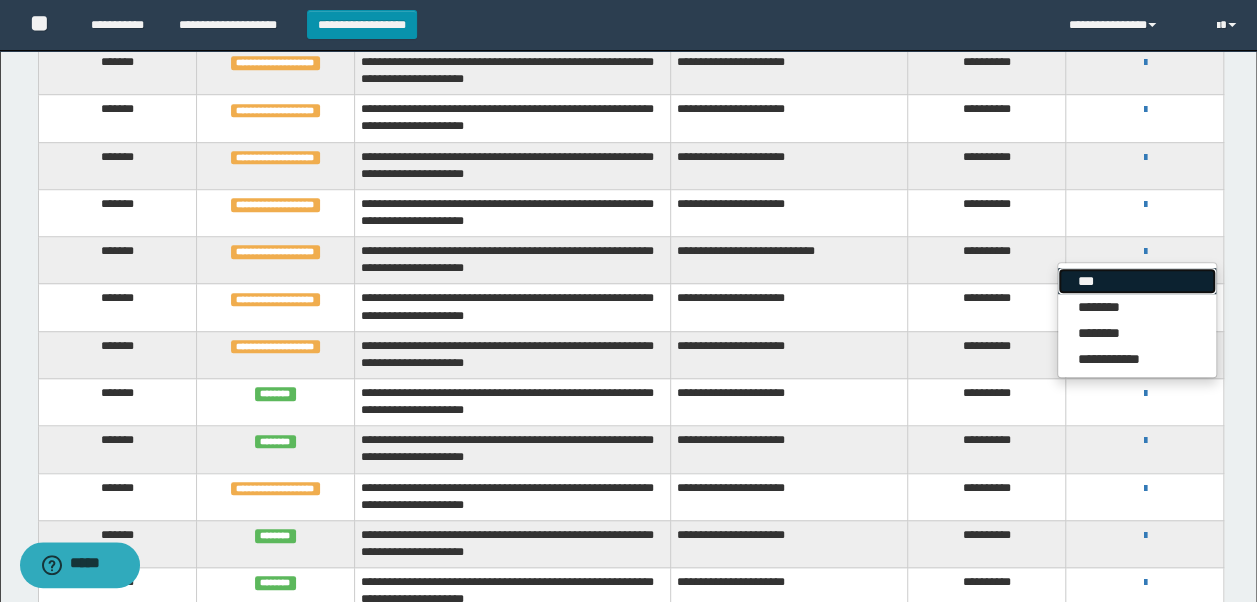 click on "***" at bounding box center [1137, 281] 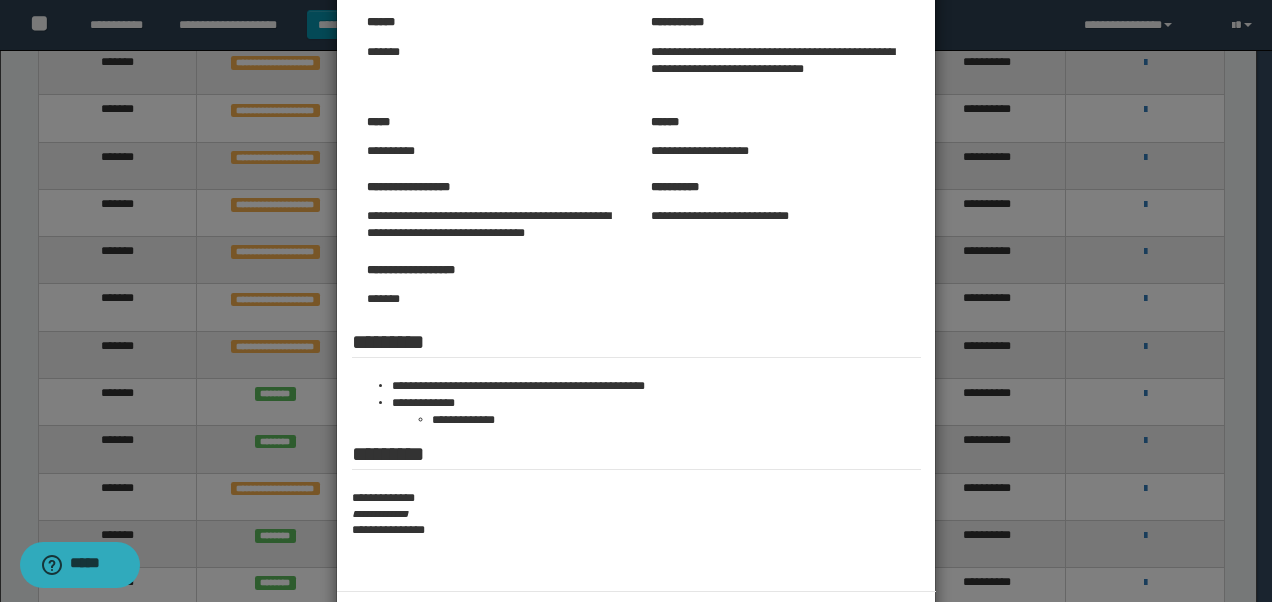 scroll, scrollTop: 0, scrollLeft: 0, axis: both 